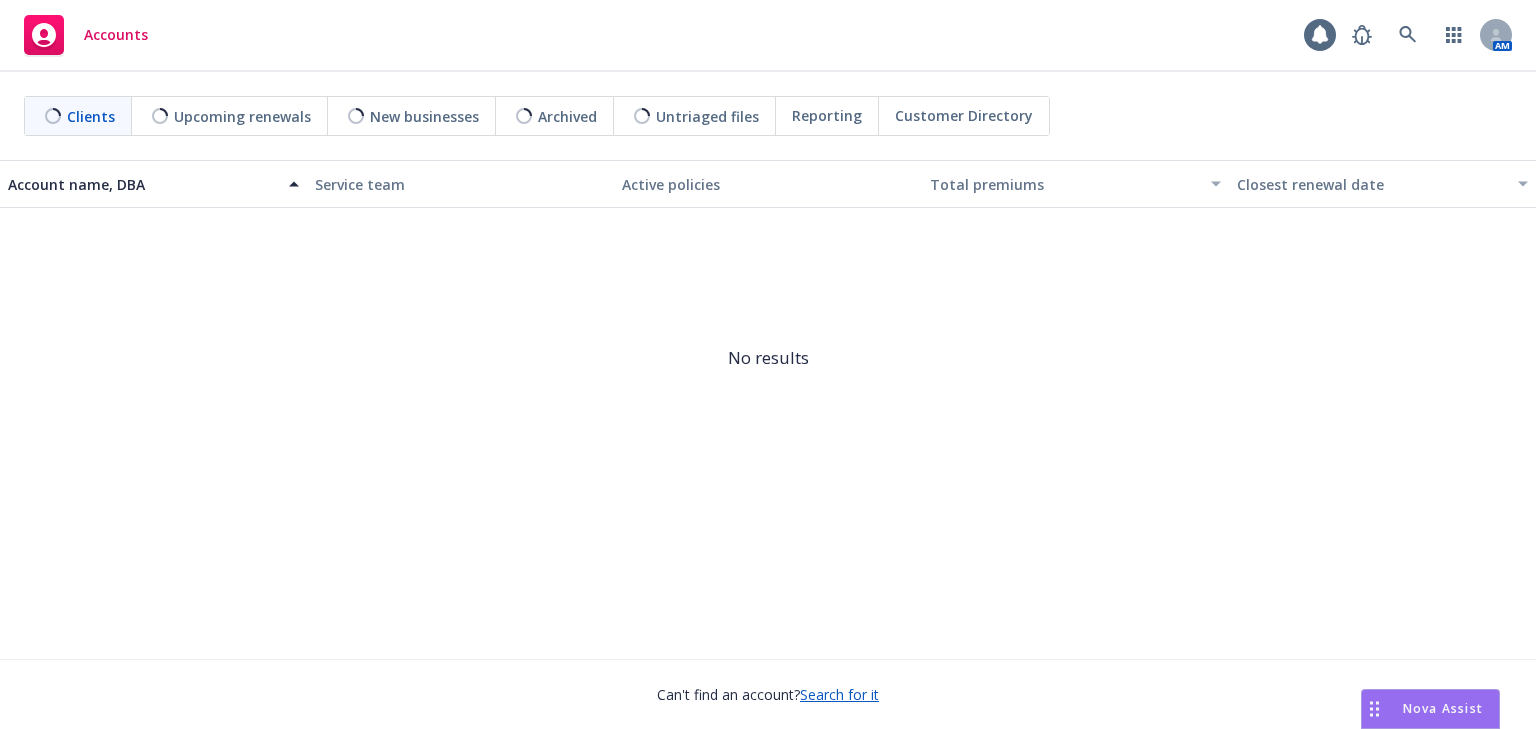 scroll, scrollTop: 0, scrollLeft: 0, axis: both 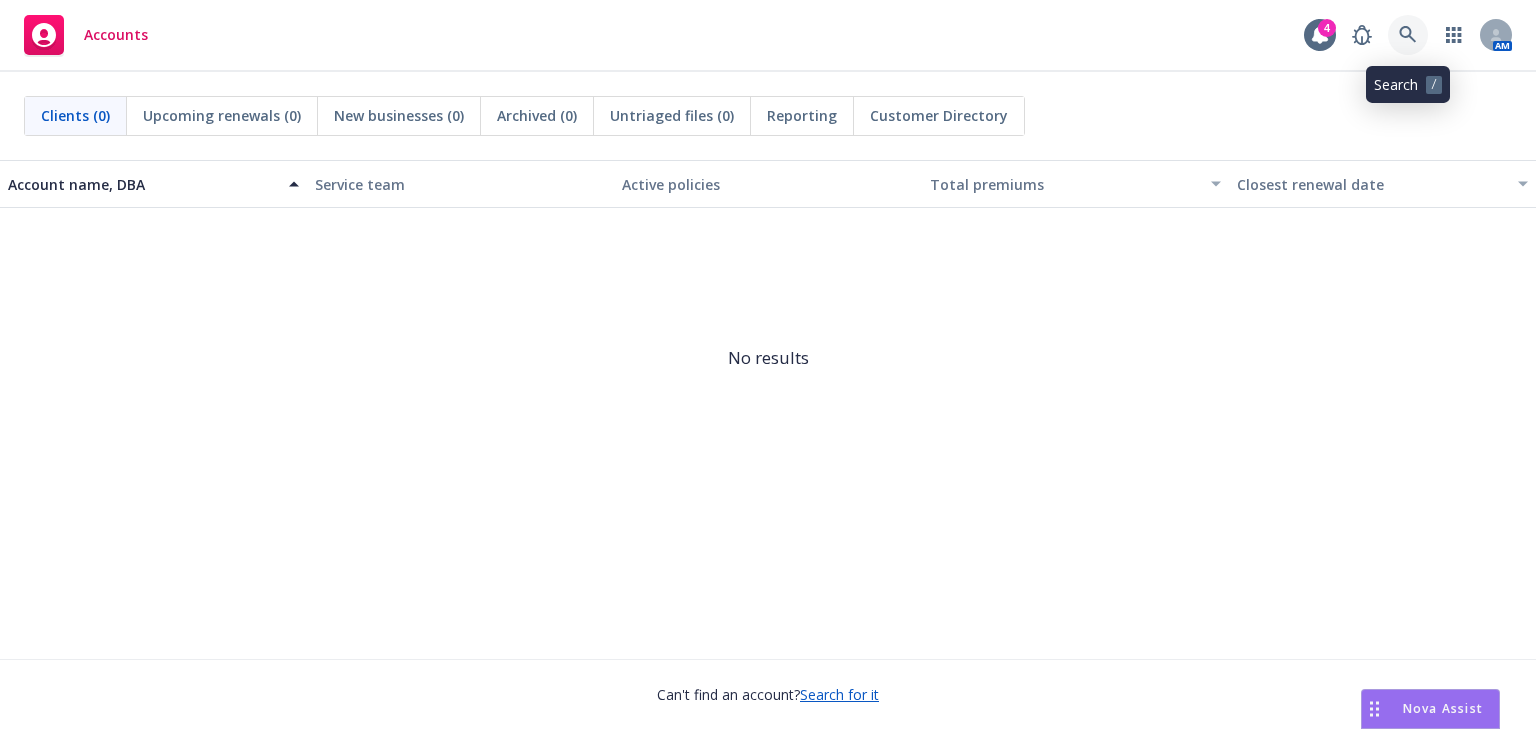 click at bounding box center [1408, 35] 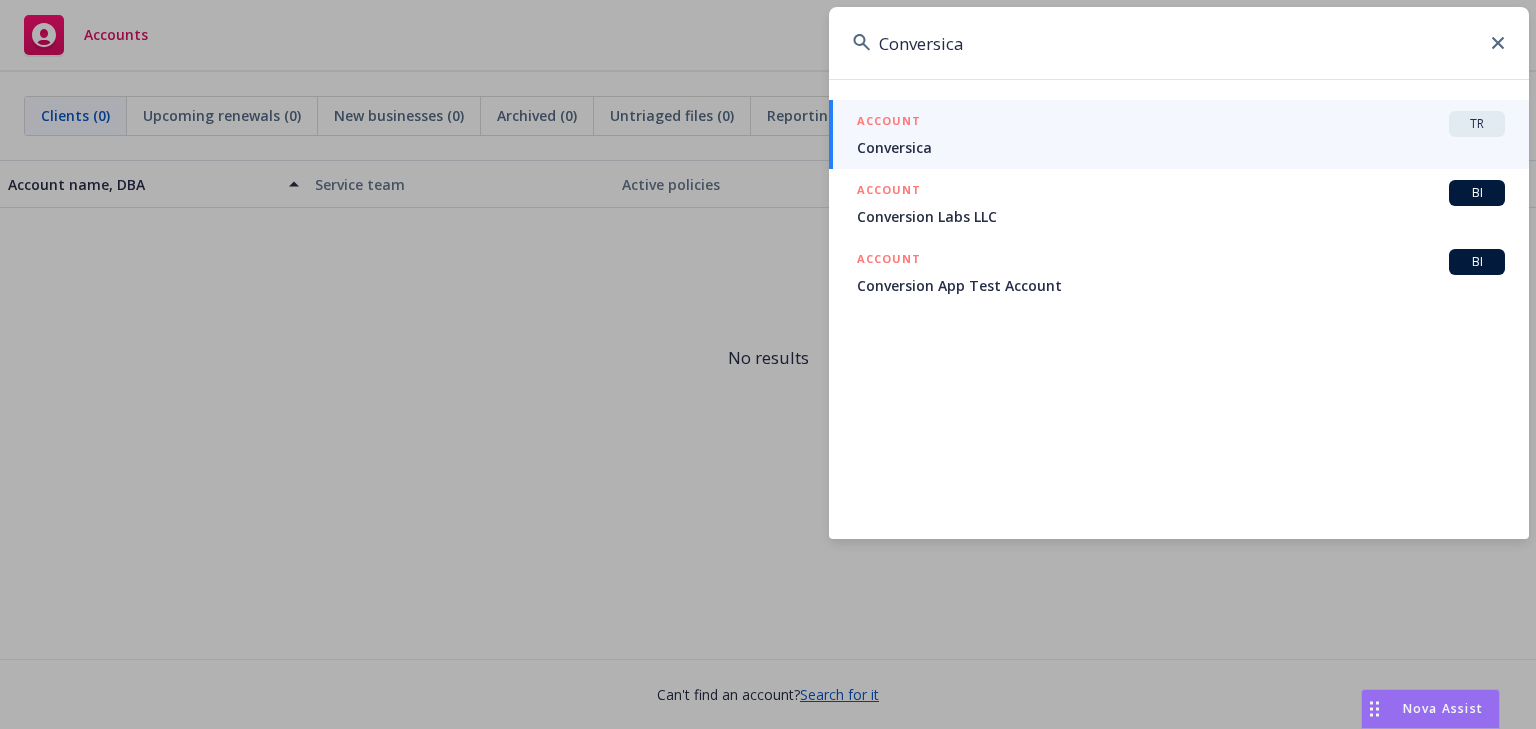 type on "Conversica" 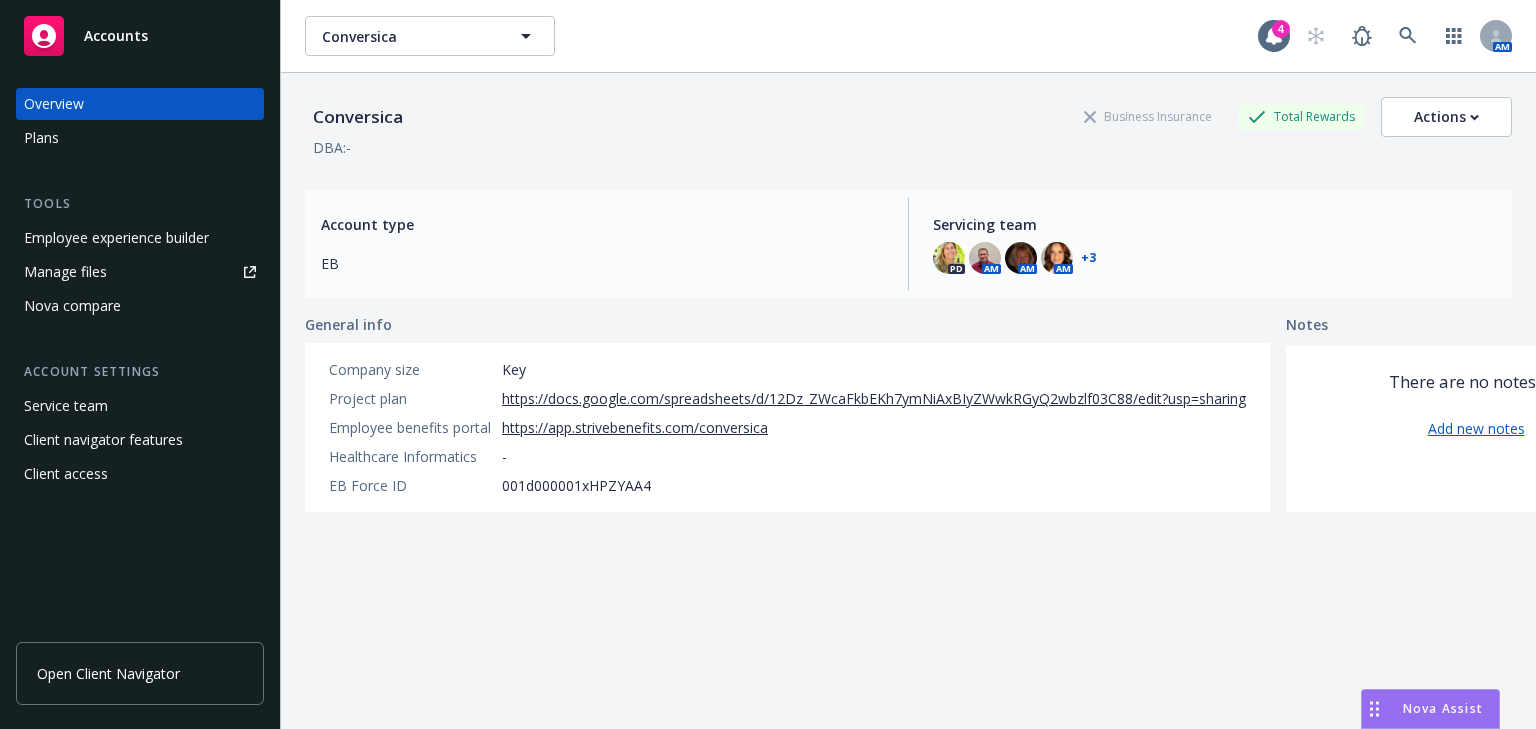 click on "Employee experience builder" at bounding box center [116, 238] 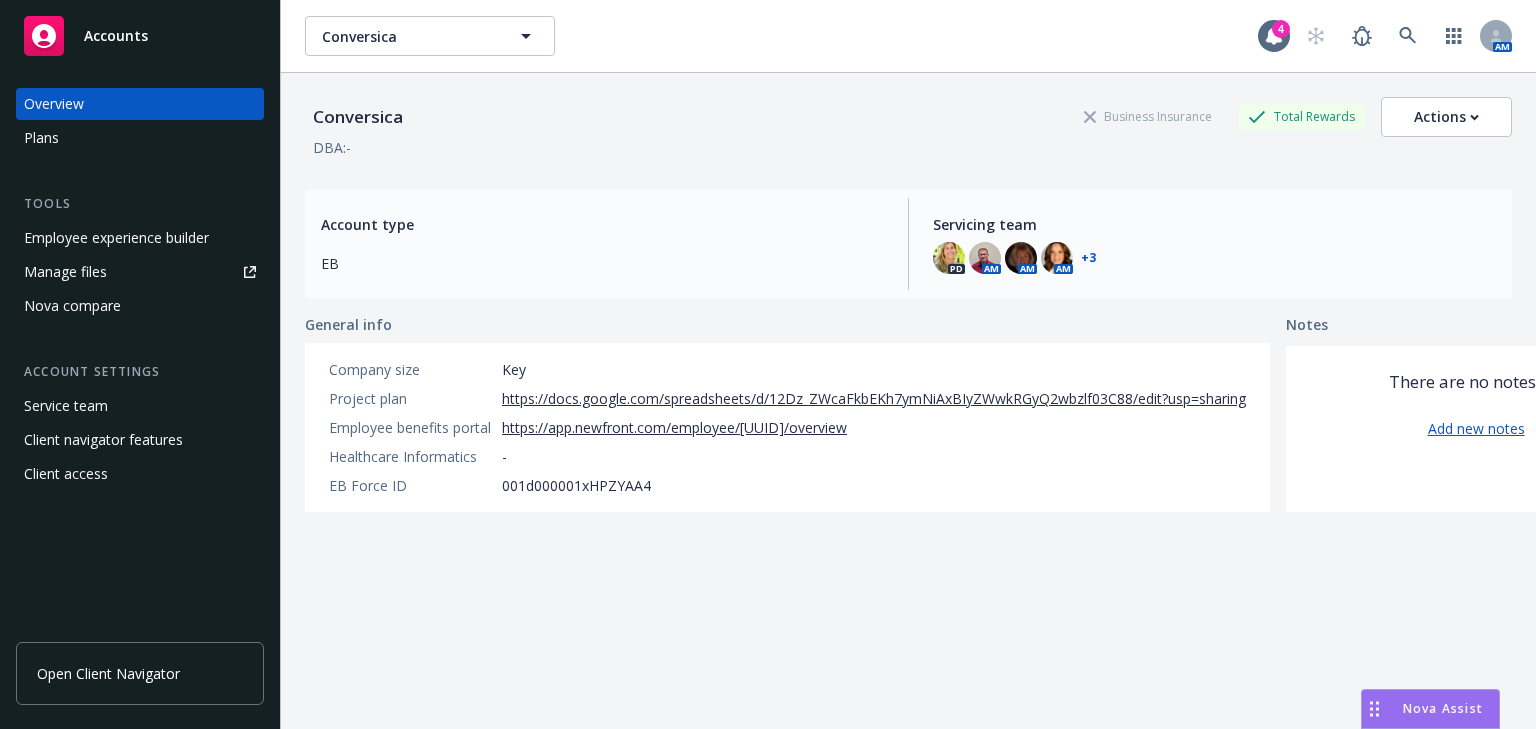 click on "Employee experience builder" at bounding box center [116, 238] 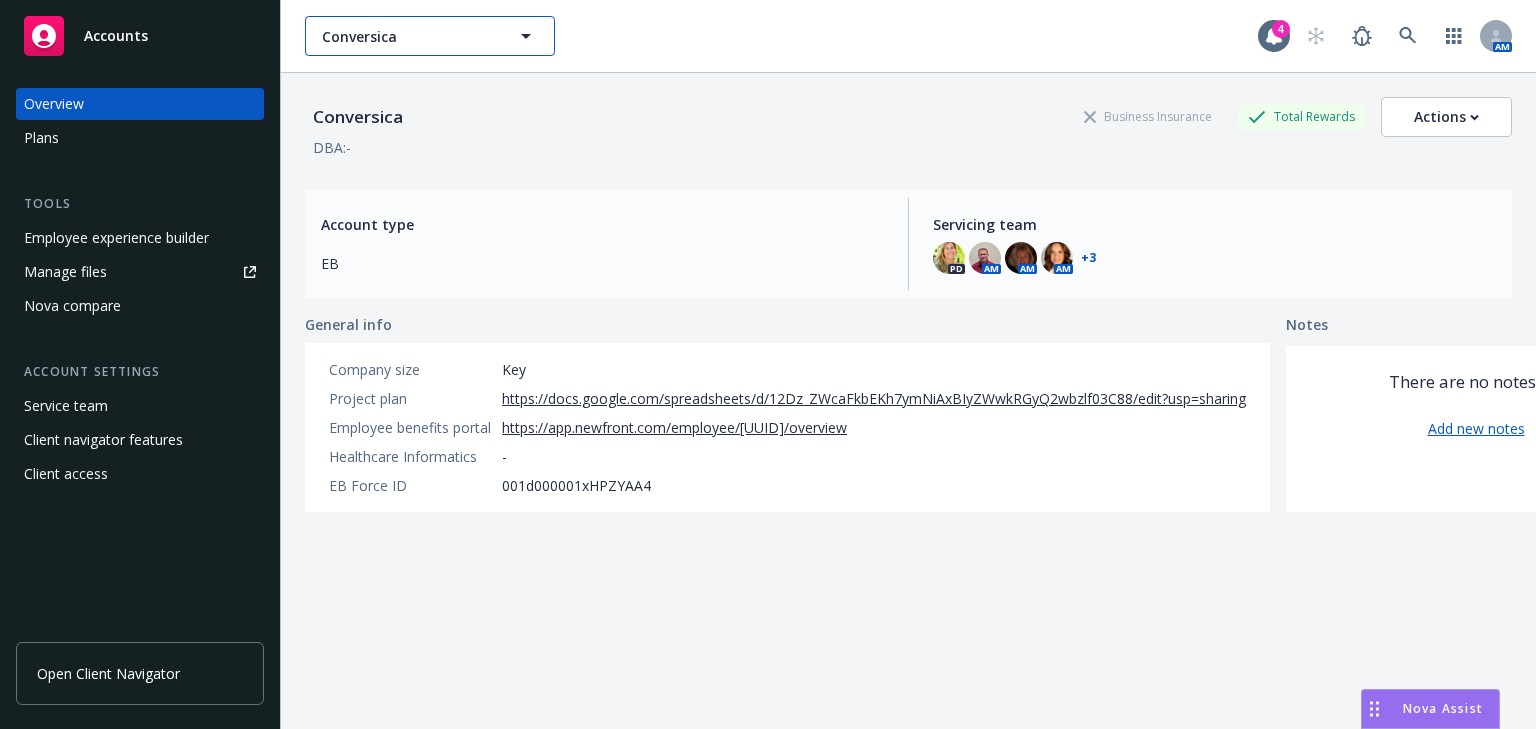 click 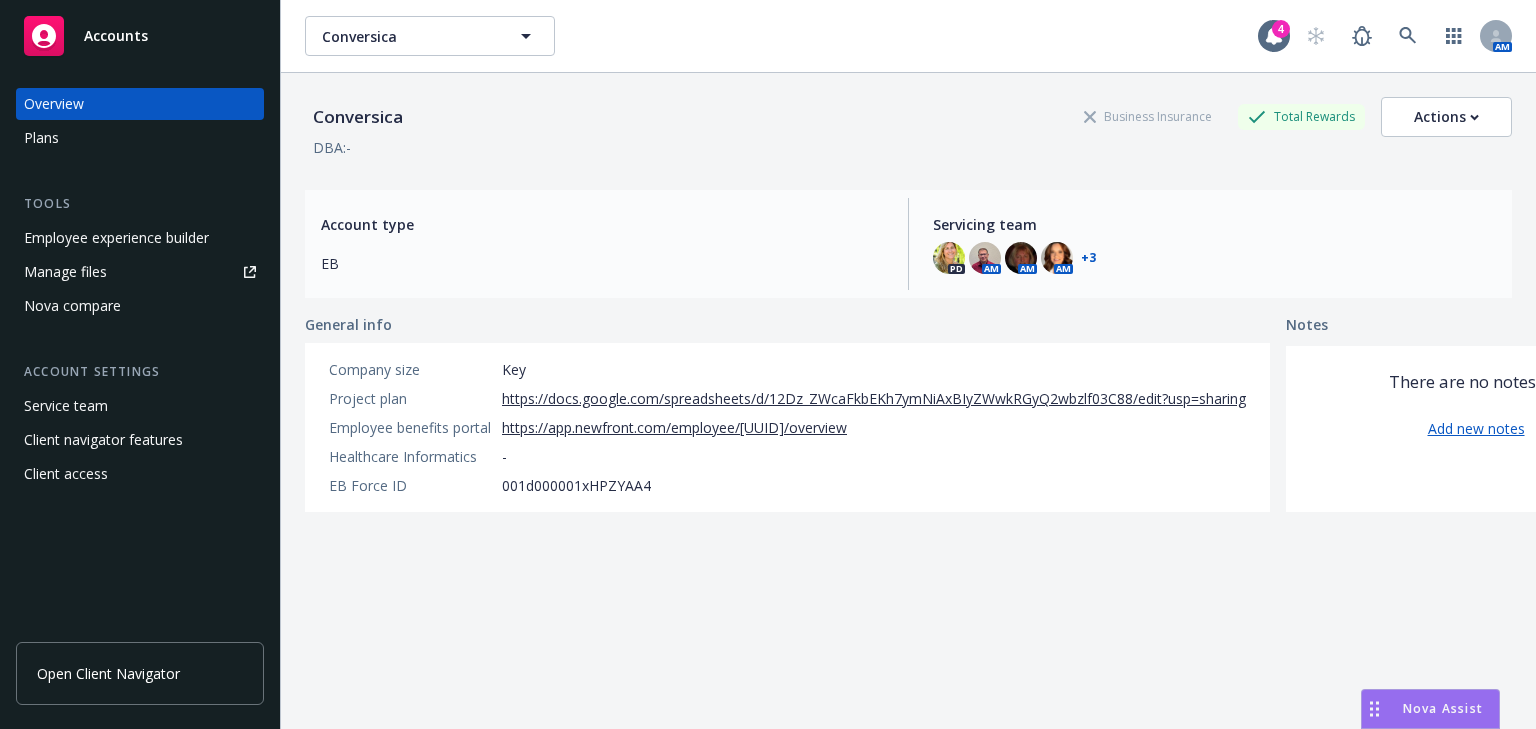 type 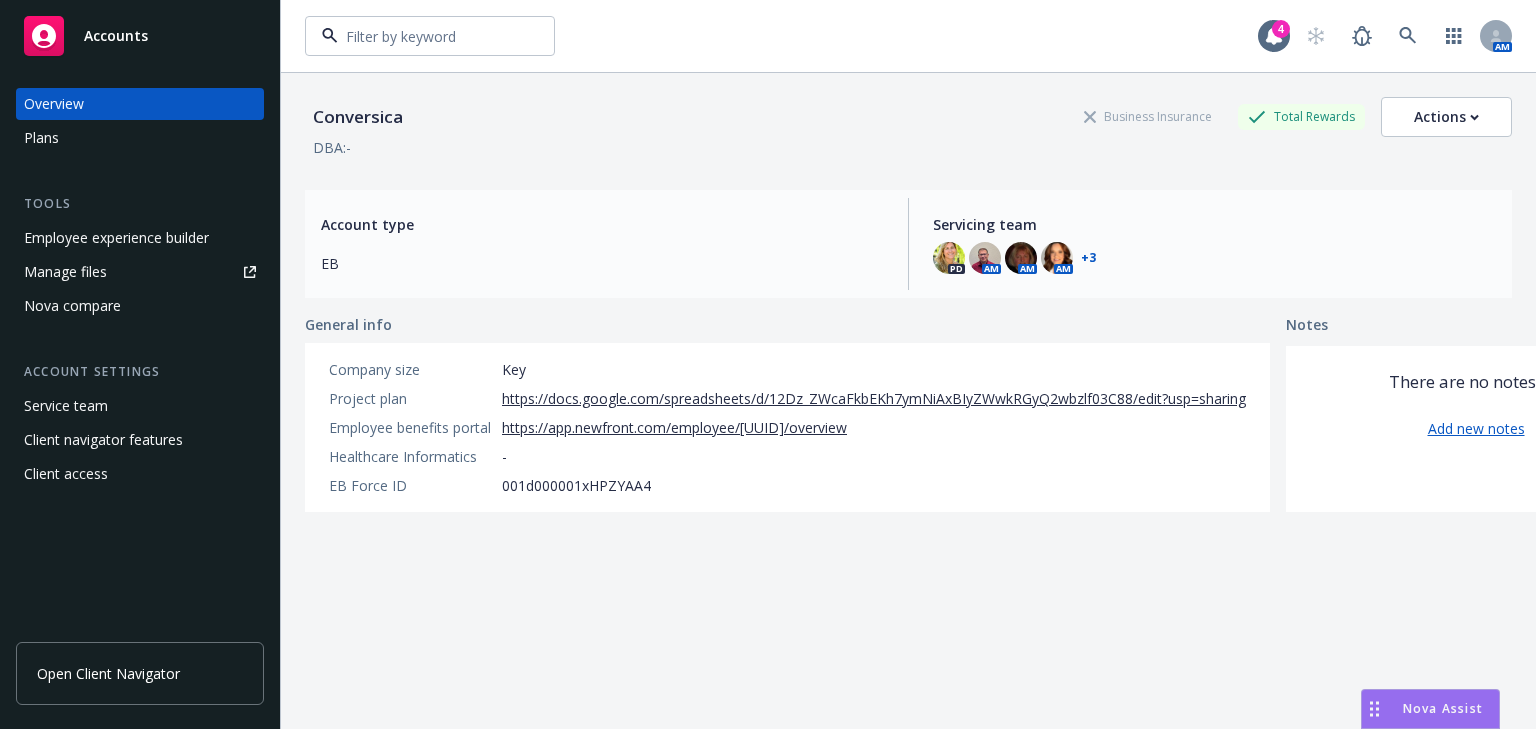 click at bounding box center (426, 36) 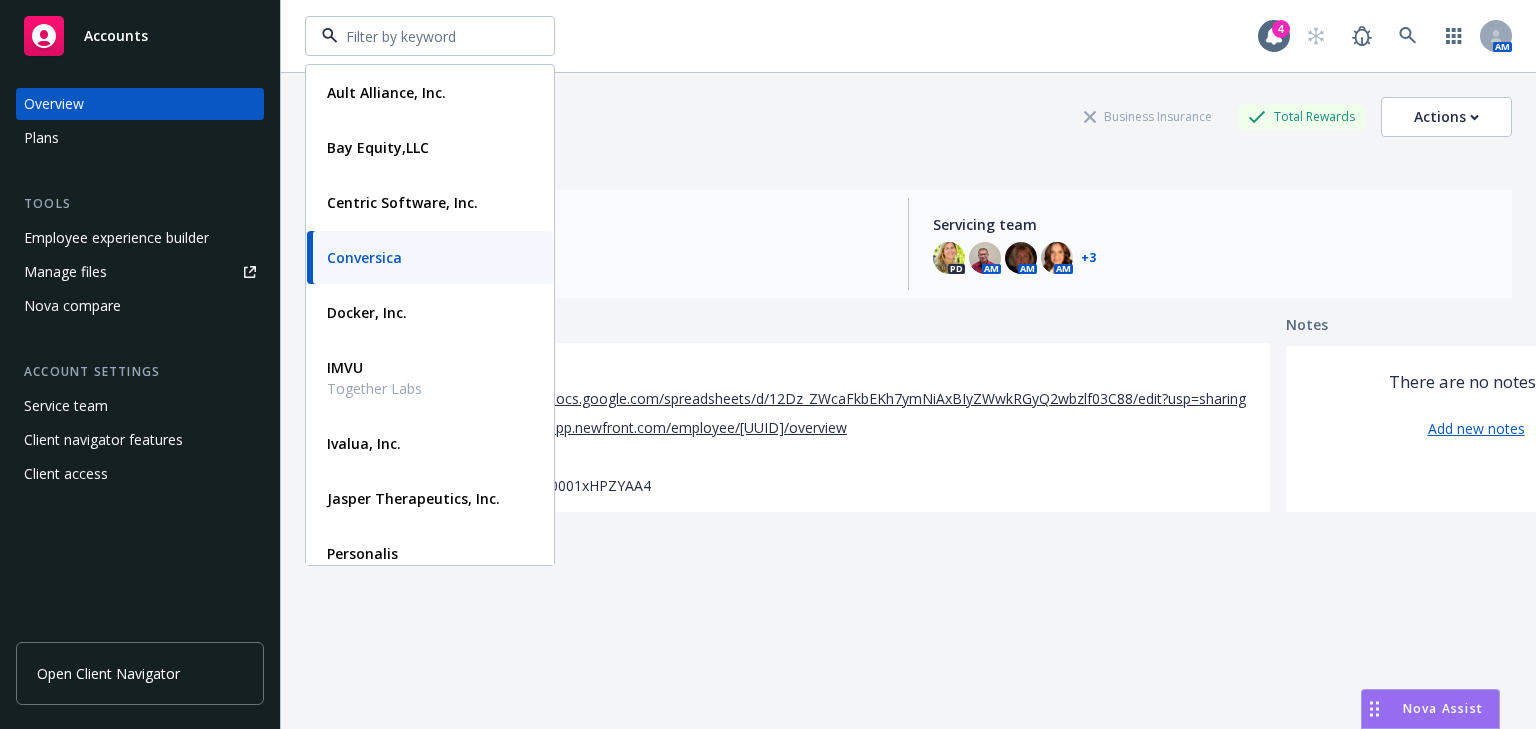 click on "Conversica   Business Insurance   Total Rewards Actions" at bounding box center [908, 117] 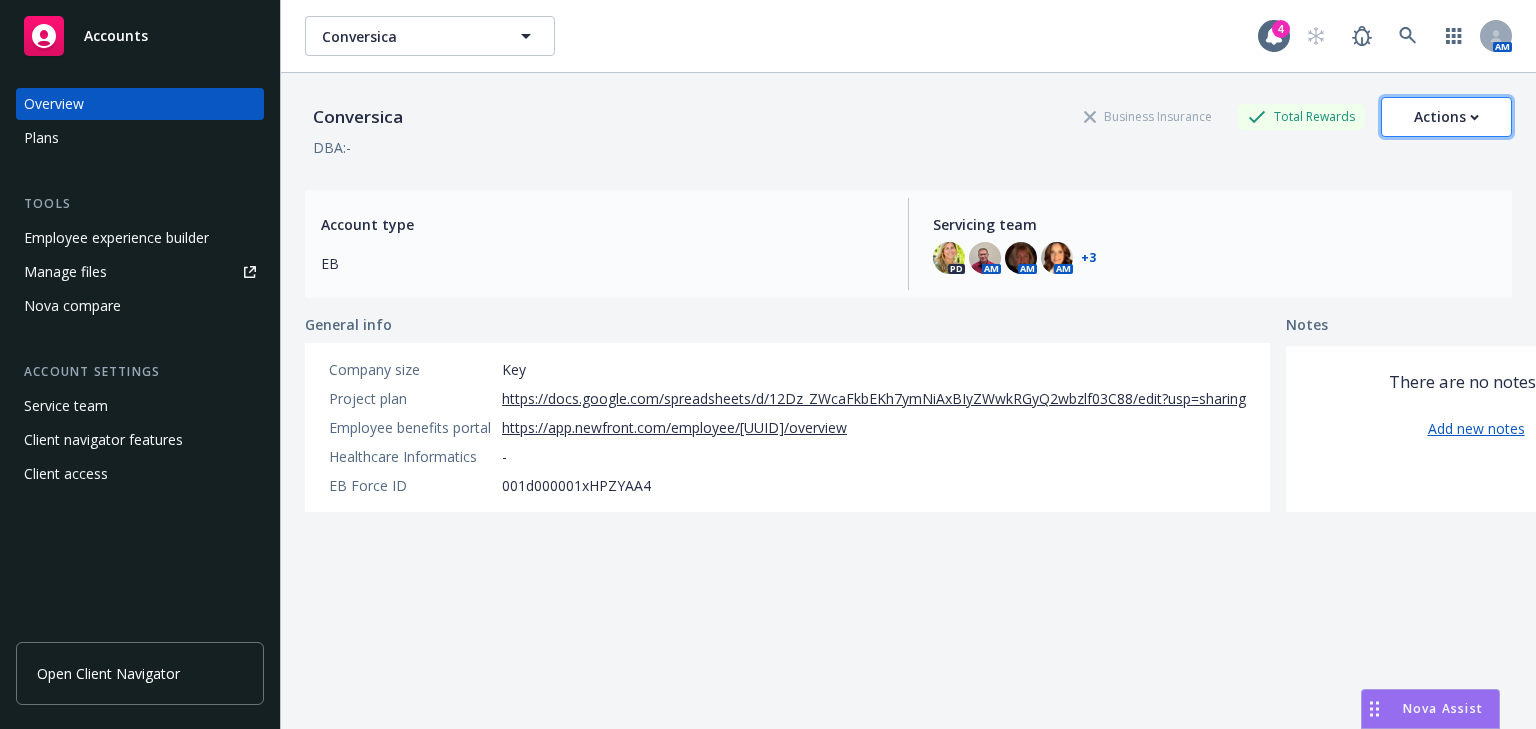 click on "Actions" at bounding box center (1446, 117) 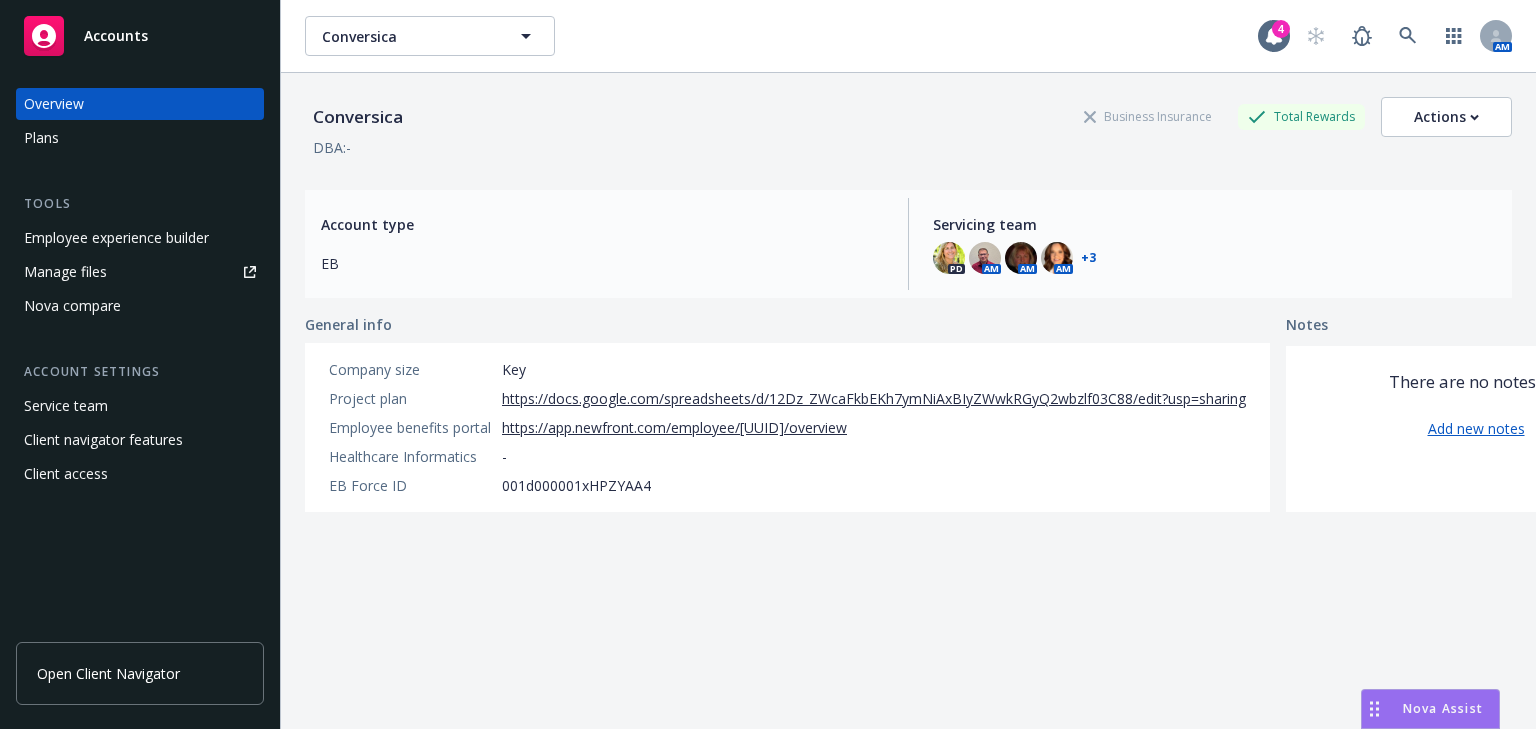 click on "DBA:  -" at bounding box center [908, 147] 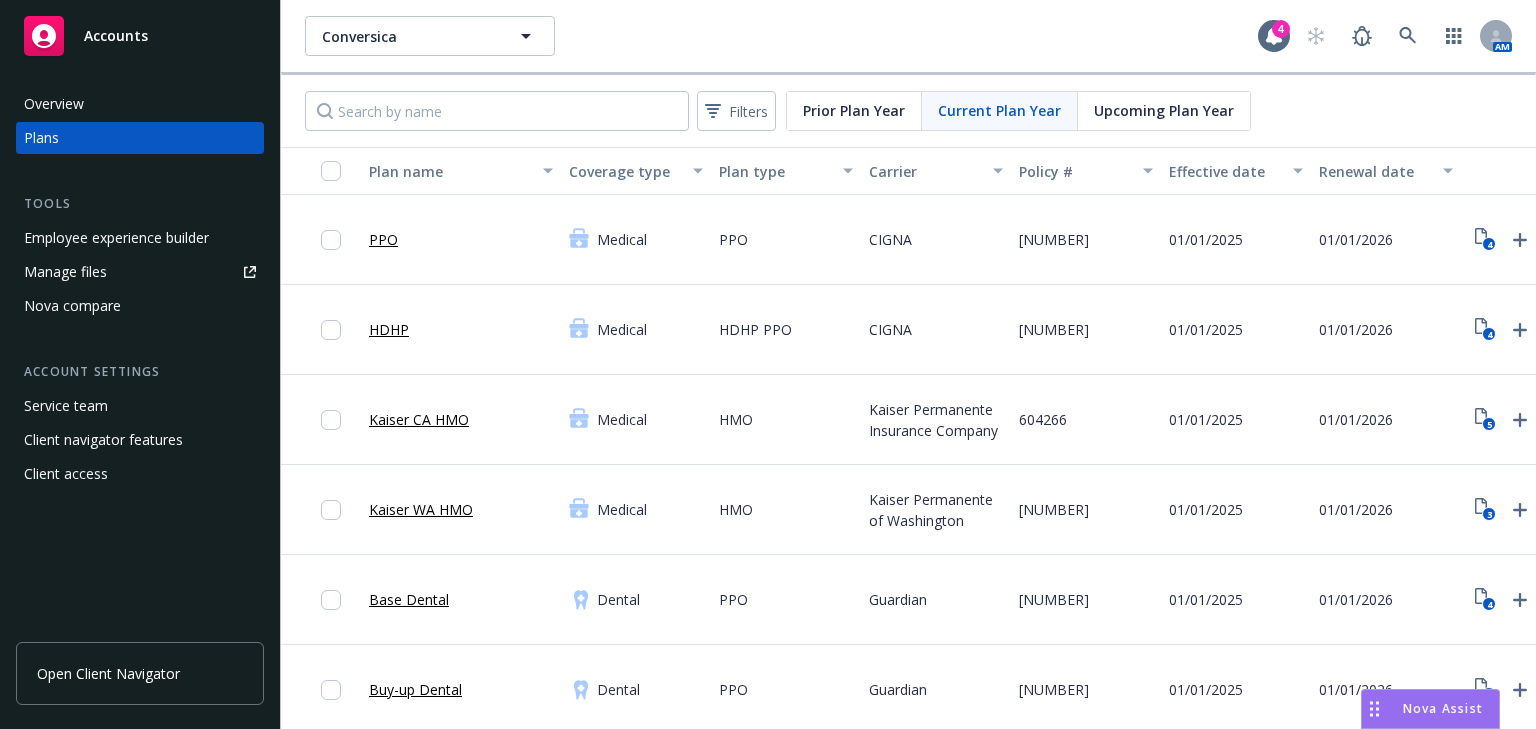 click on "Employee experience builder" at bounding box center (116, 238) 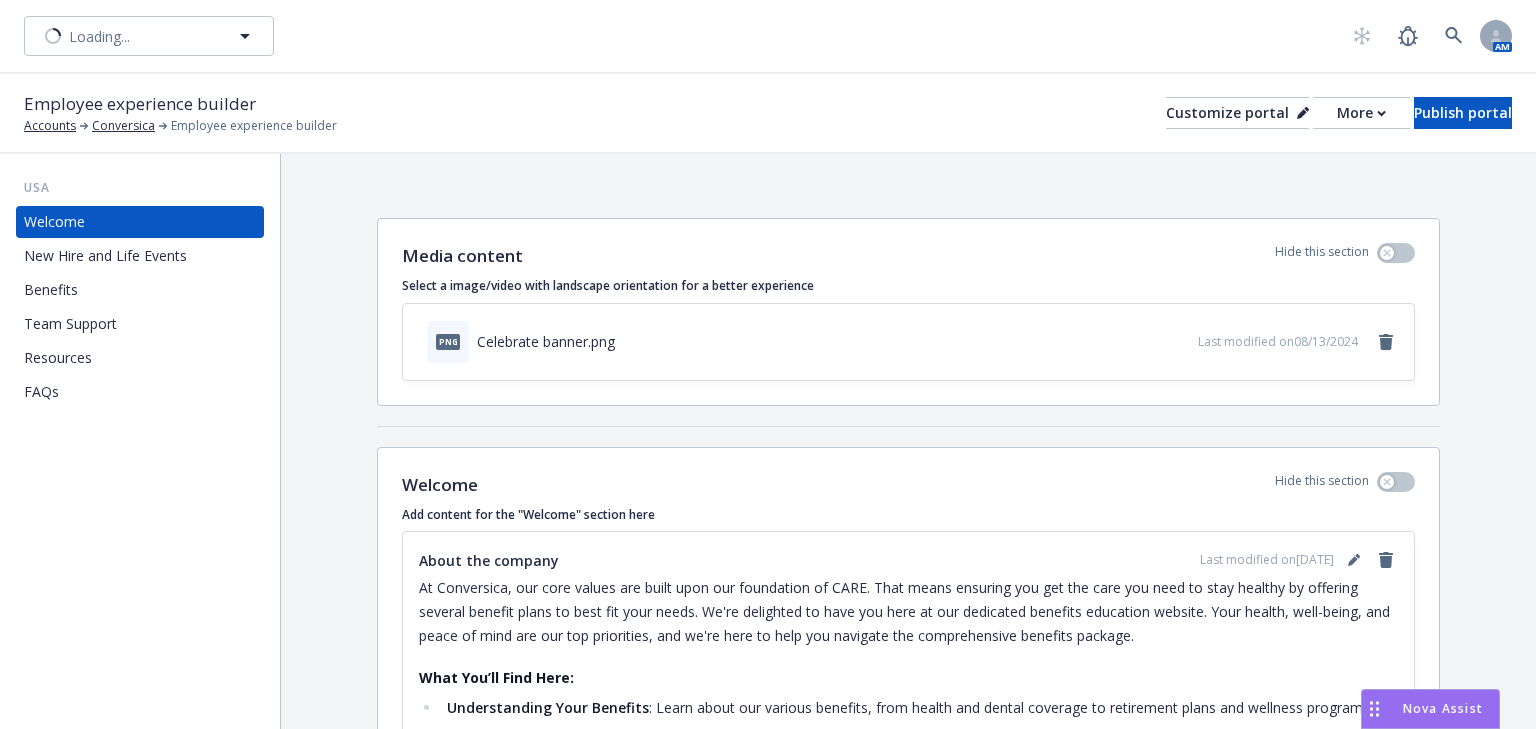 scroll, scrollTop: 0, scrollLeft: 0, axis: both 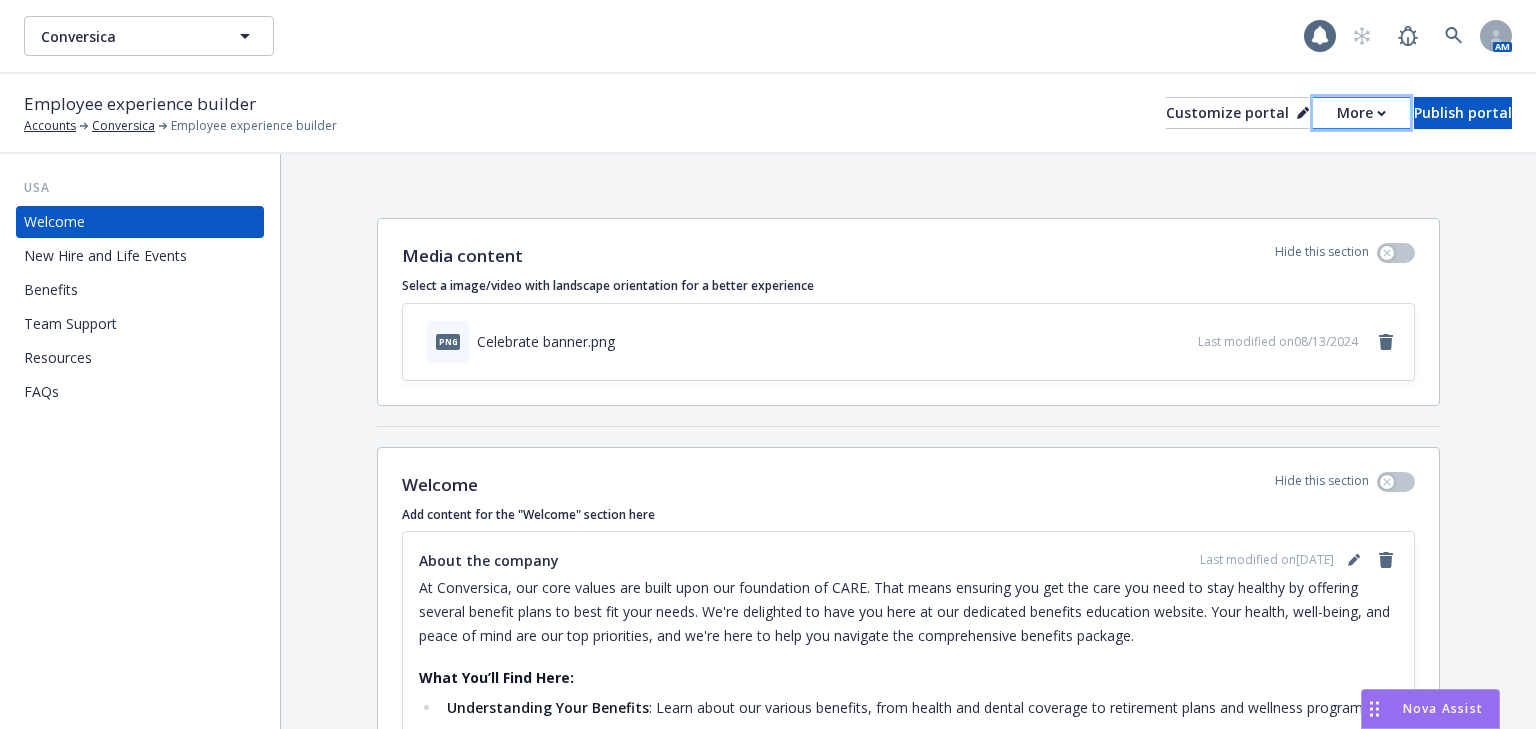 click on "More" at bounding box center (1361, 113) 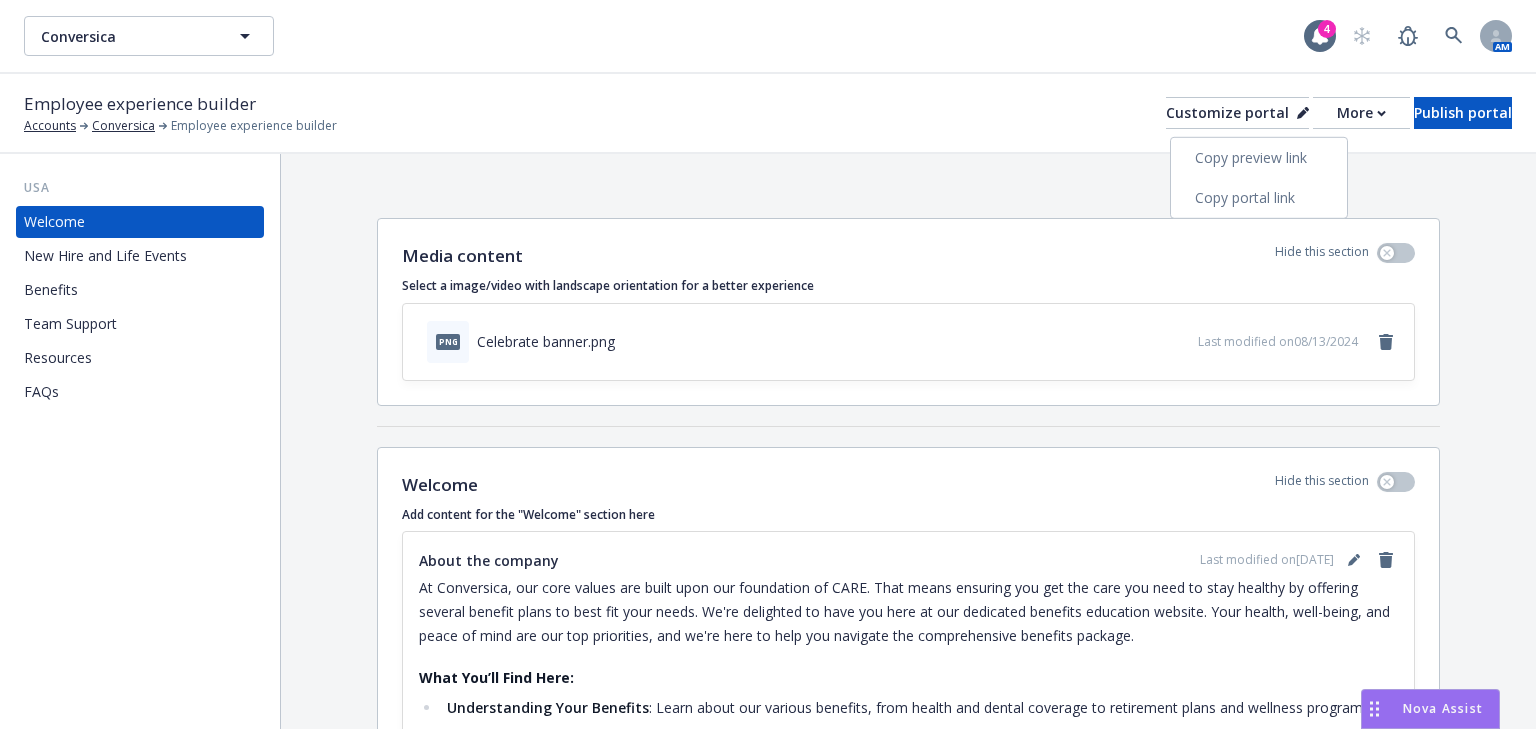 click on "Copy portal link" at bounding box center (1259, 198) 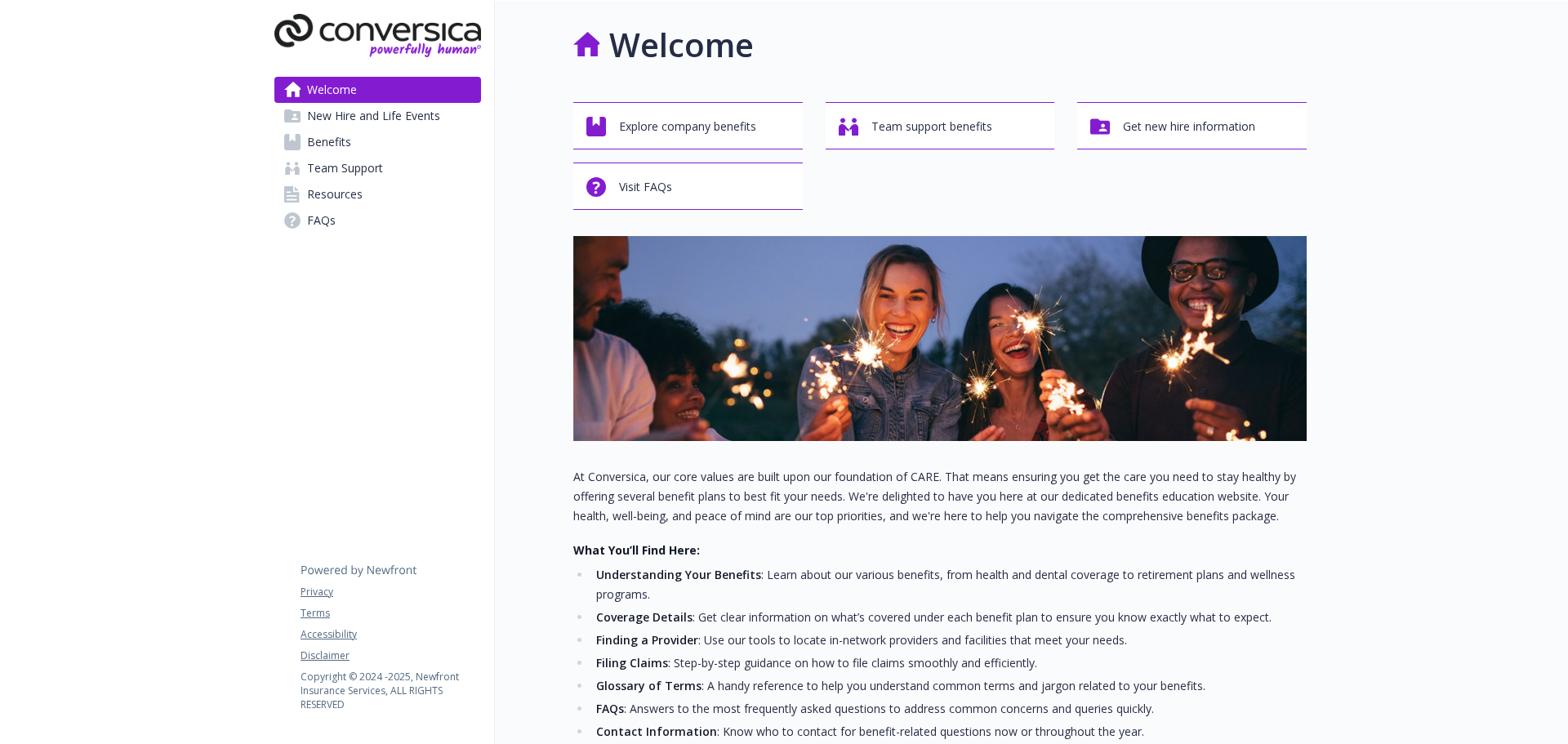 scroll, scrollTop: 0, scrollLeft: 0, axis: both 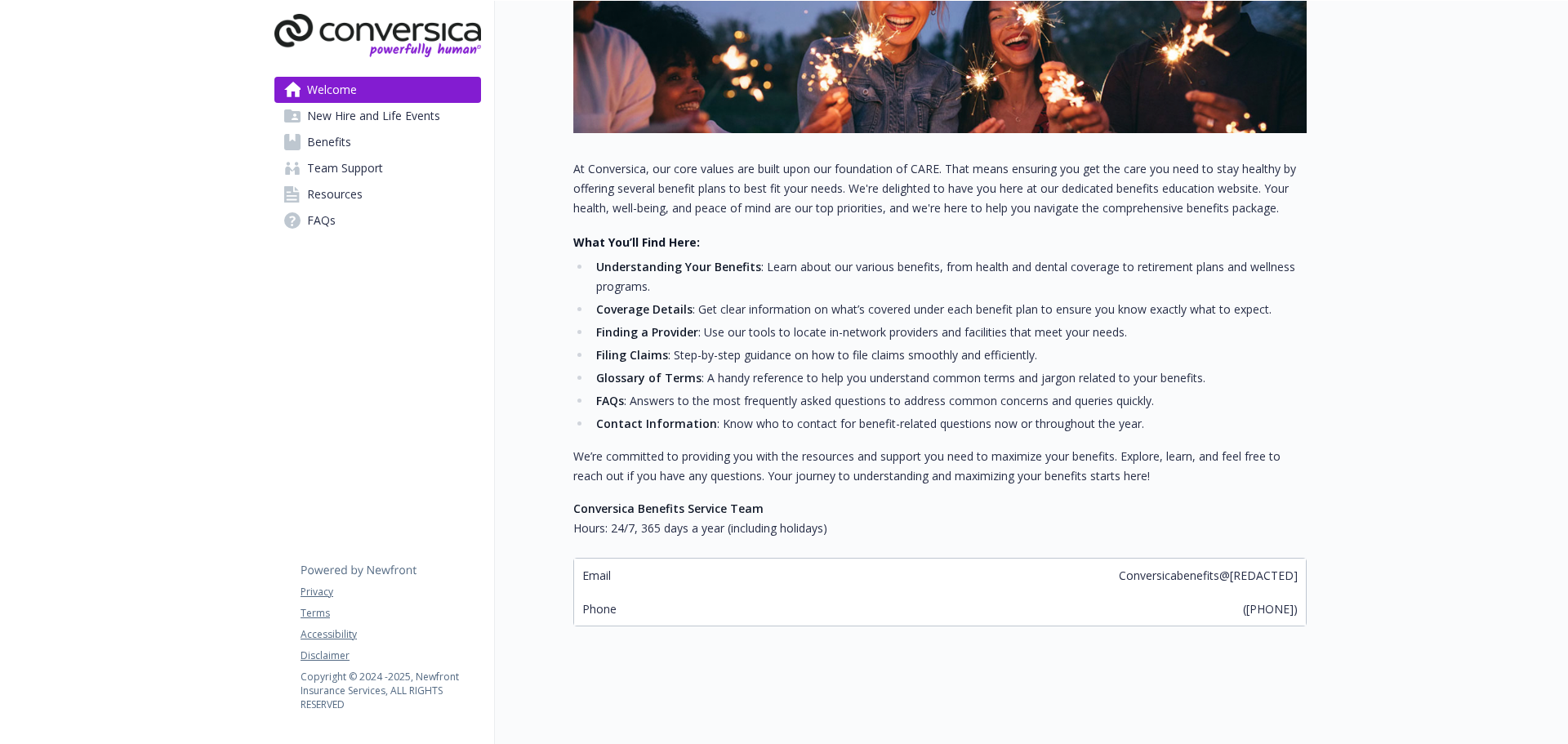 click on "Team Support" at bounding box center [345, 168] 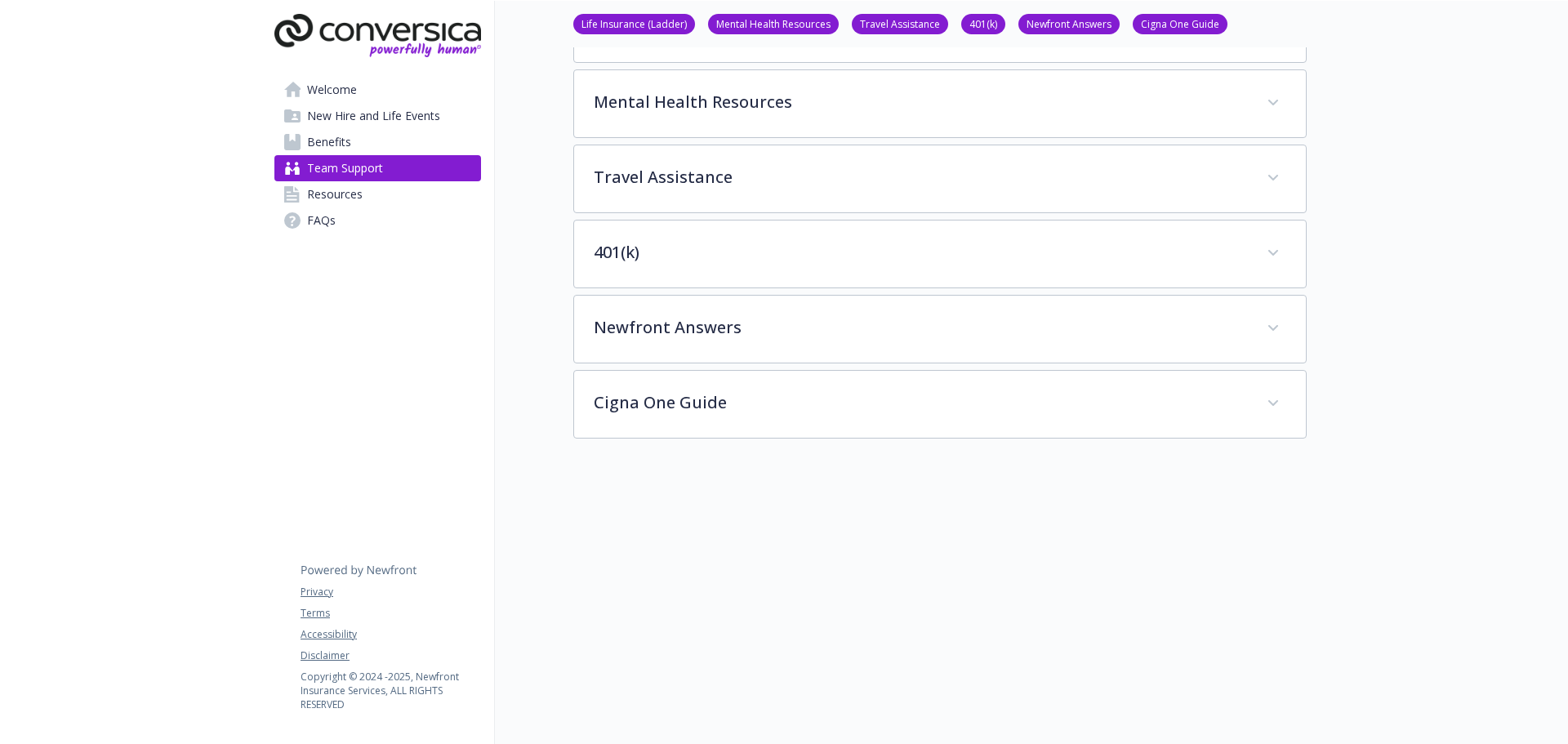 click on "Resources" at bounding box center (335, 194) 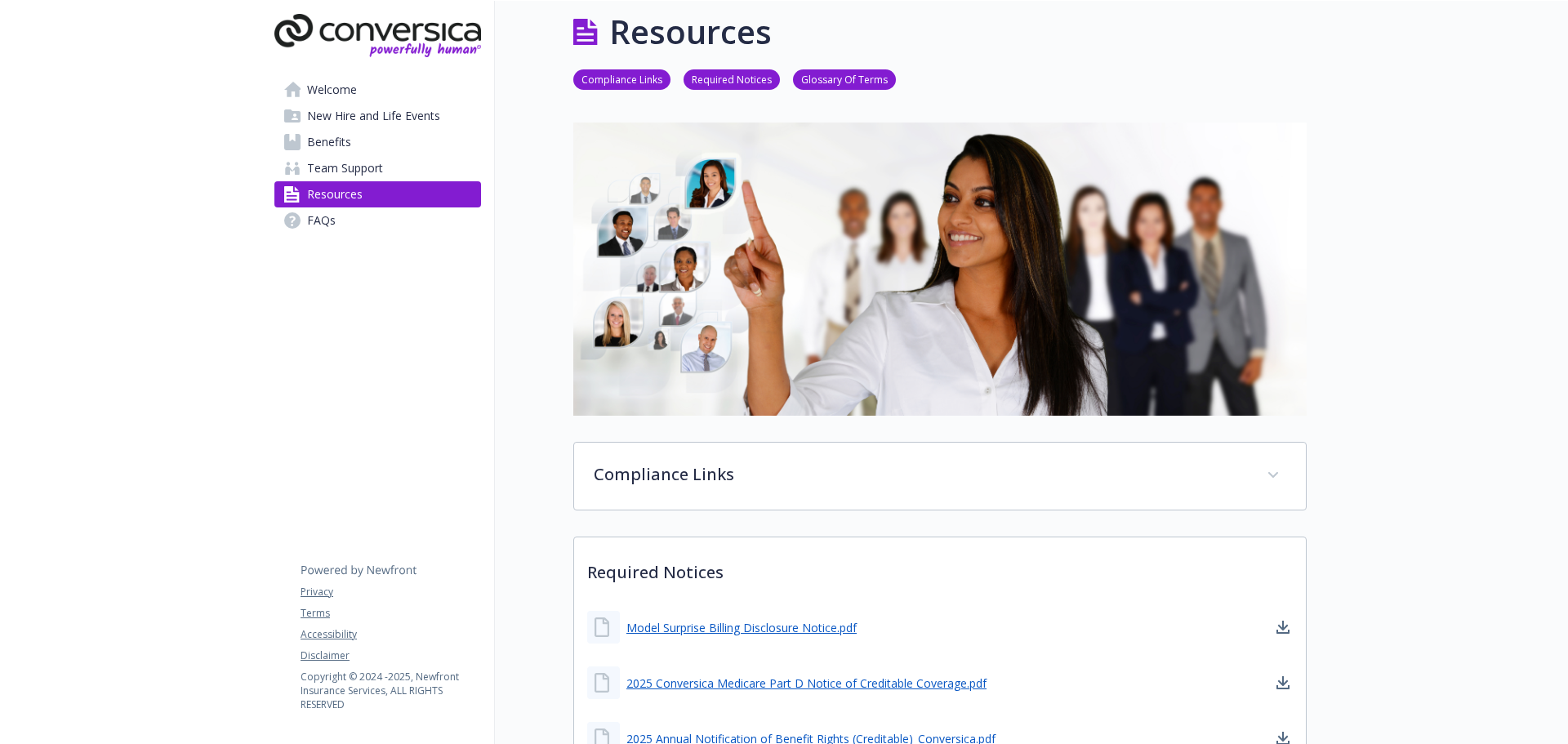 scroll, scrollTop: 320, scrollLeft: 0, axis: vertical 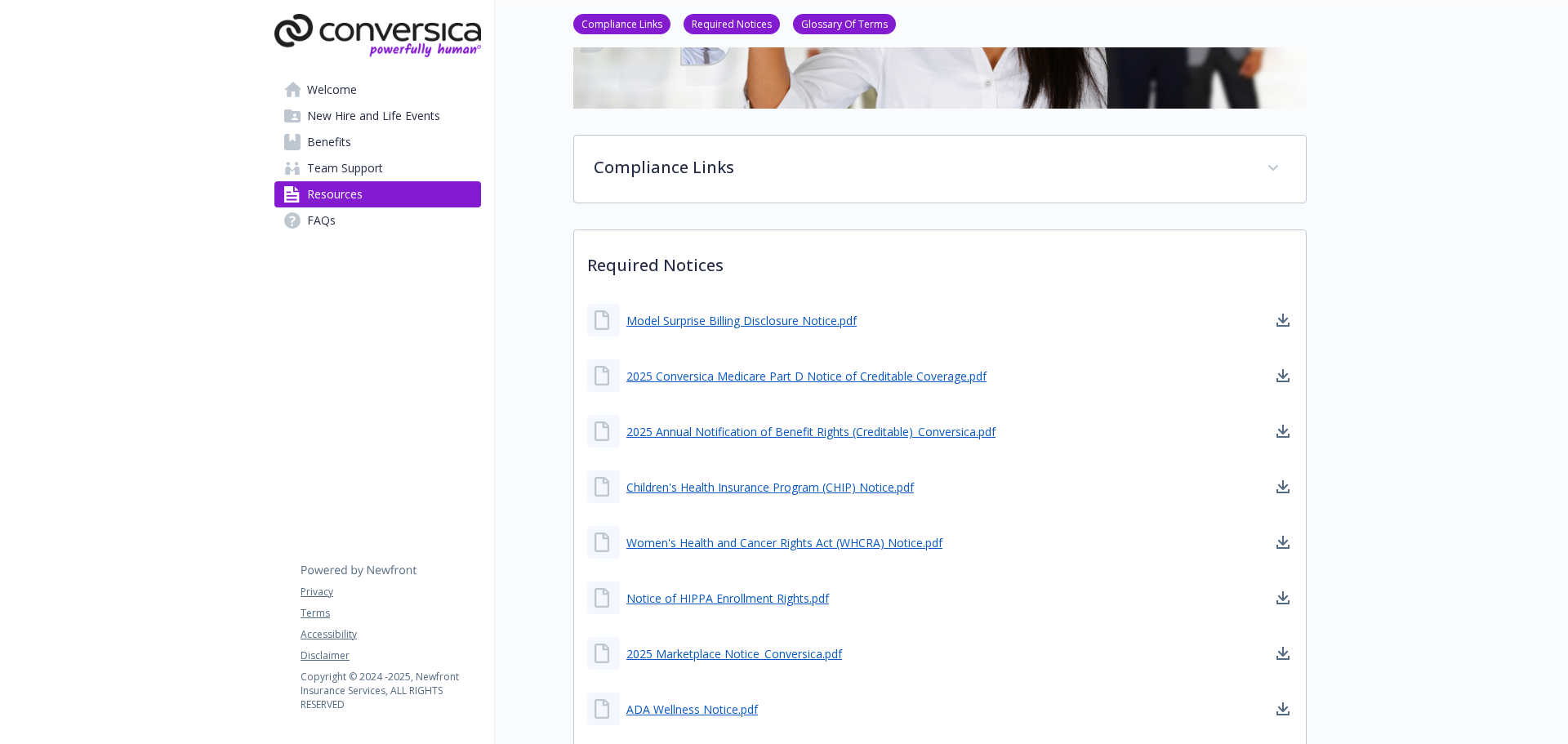 click on "Team Support" at bounding box center (345, 168) 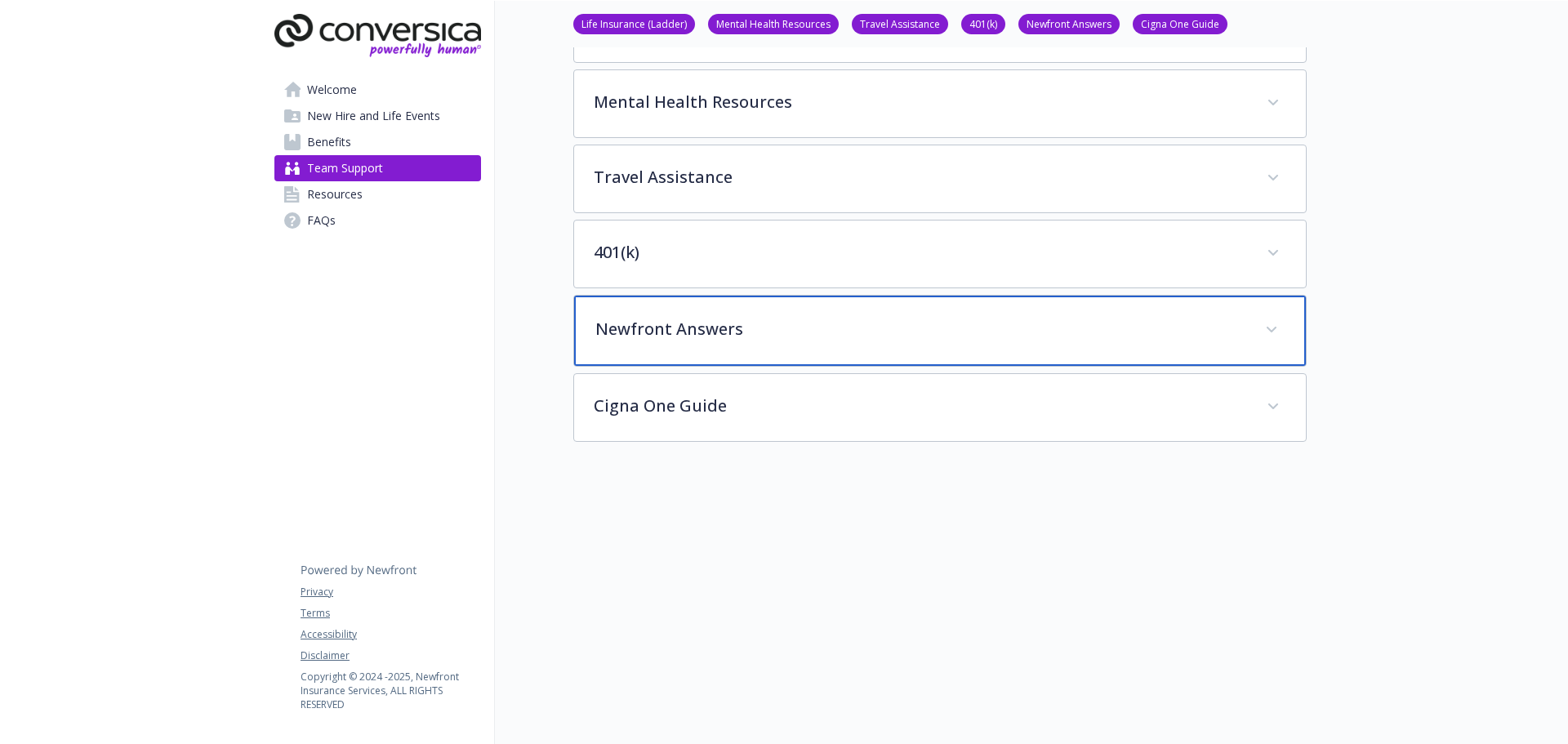 click on "Newfront Answers" at bounding box center (920, 329) 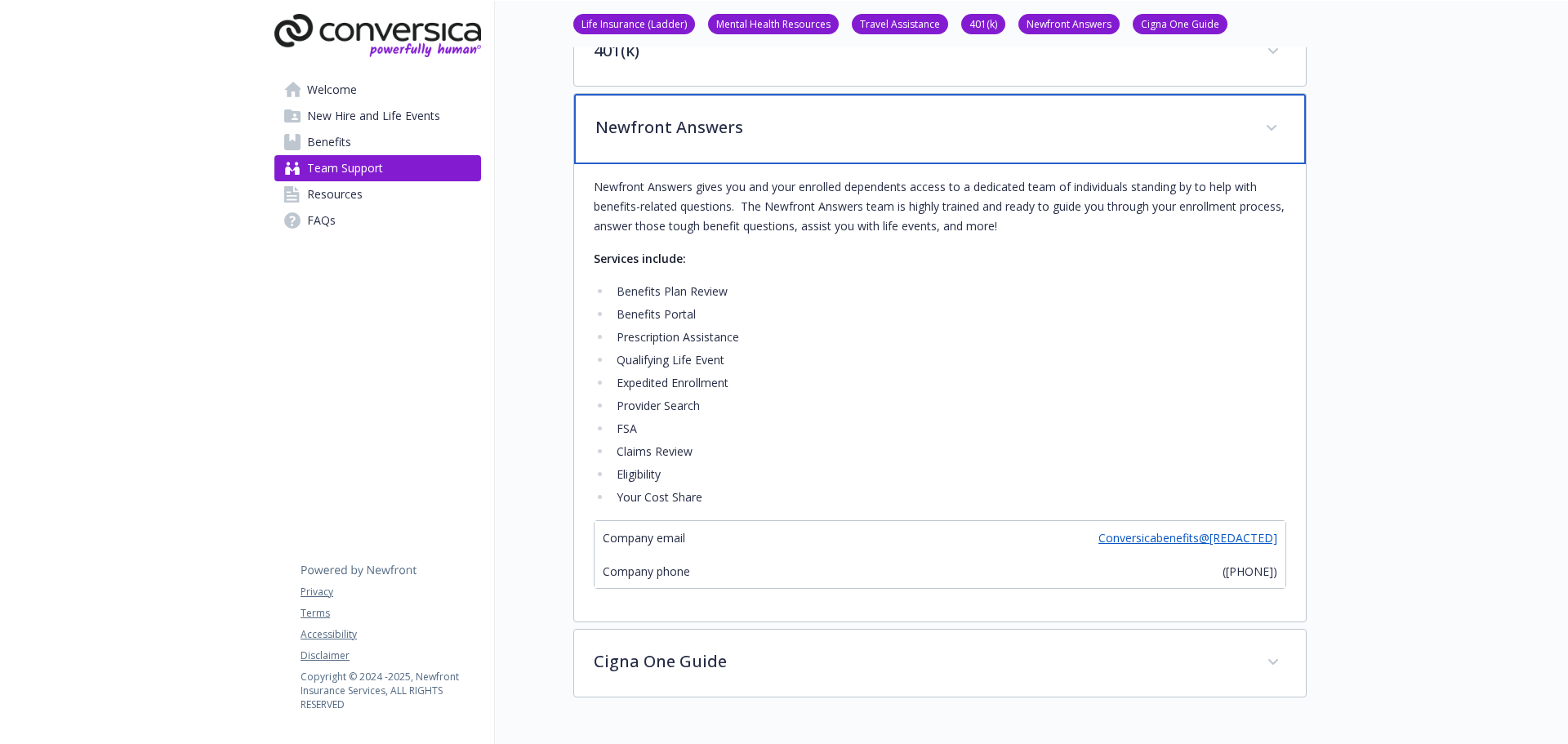 scroll, scrollTop: 647, scrollLeft: 0, axis: vertical 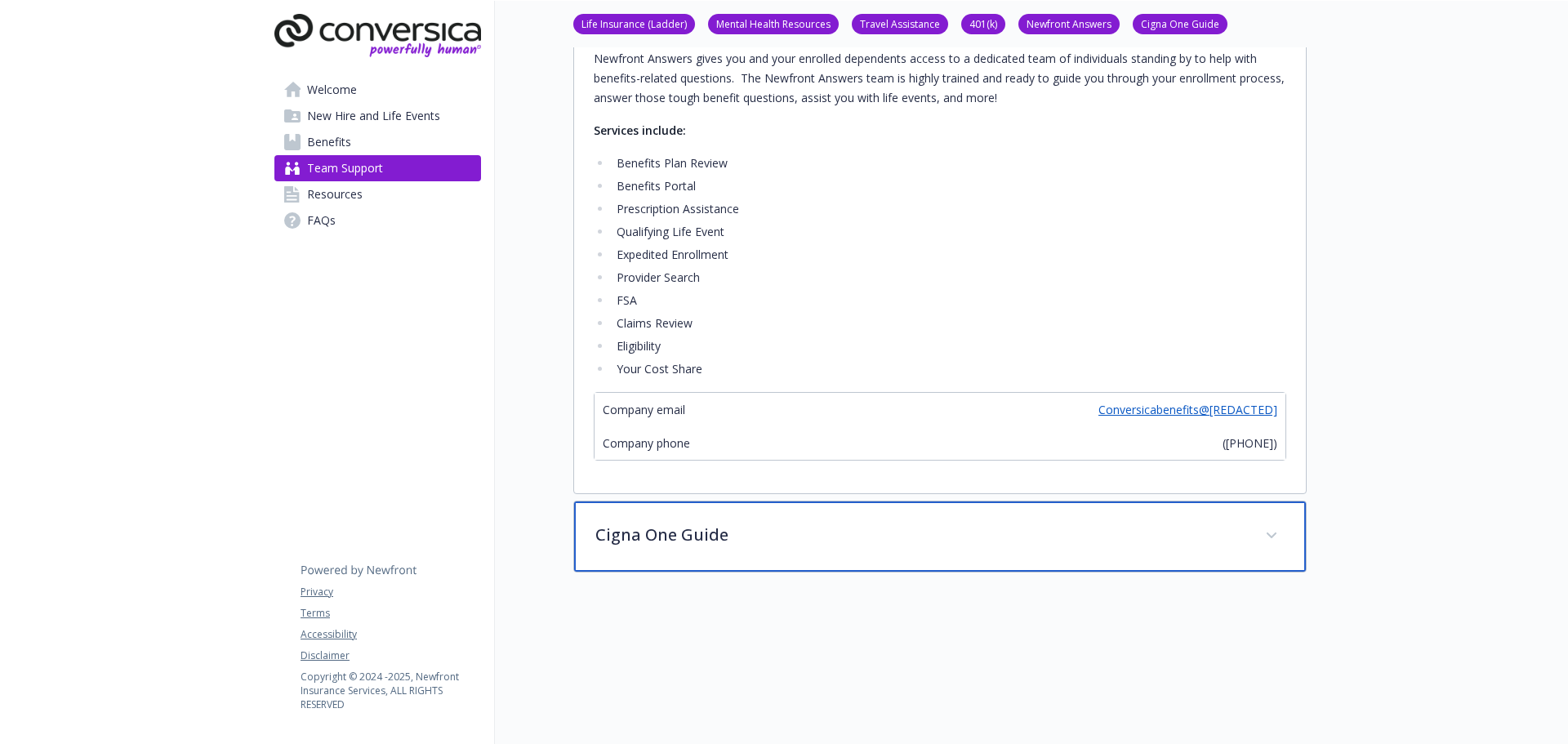 click on "Cigna One Guide" at bounding box center [920, 535] 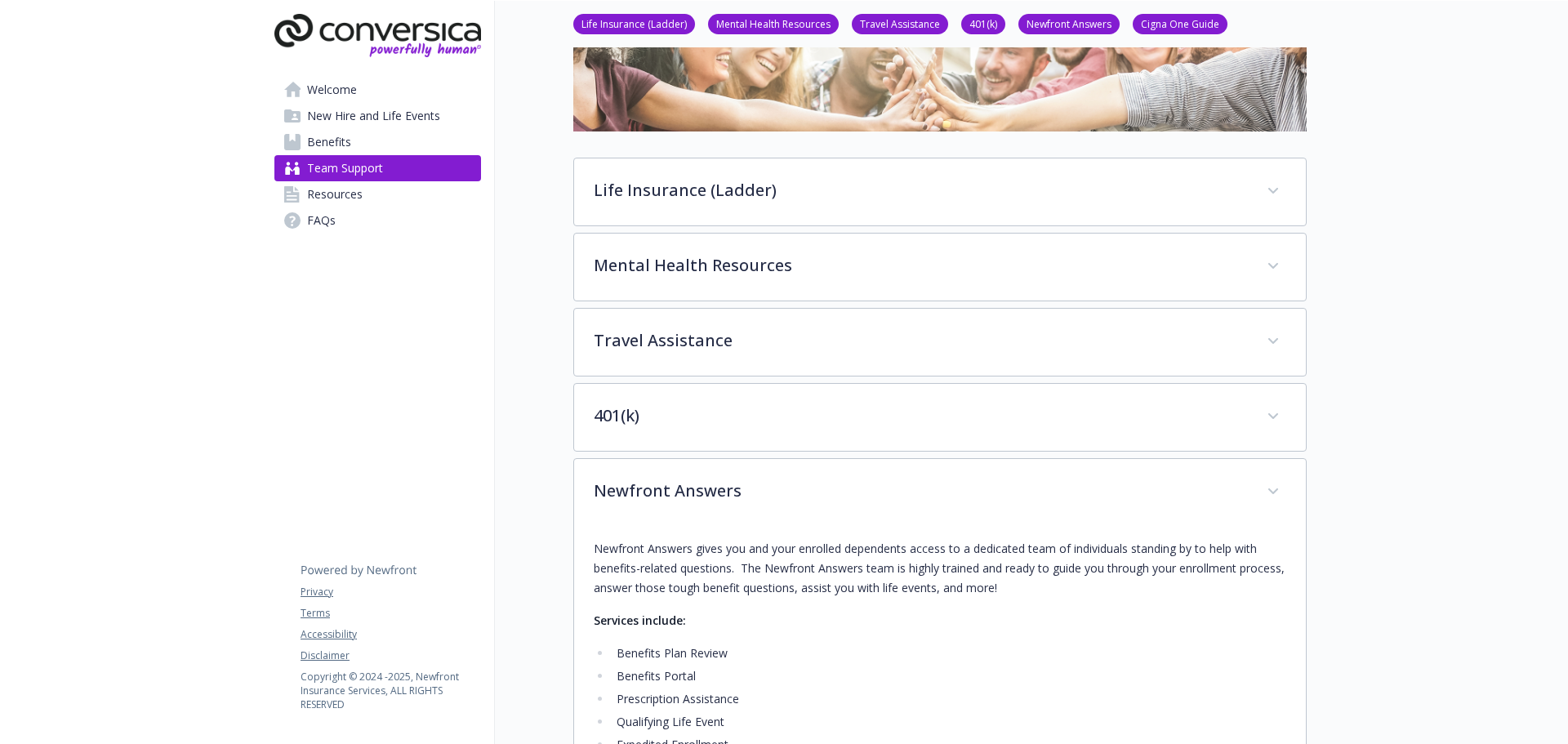 scroll, scrollTop: 0, scrollLeft: 0, axis: both 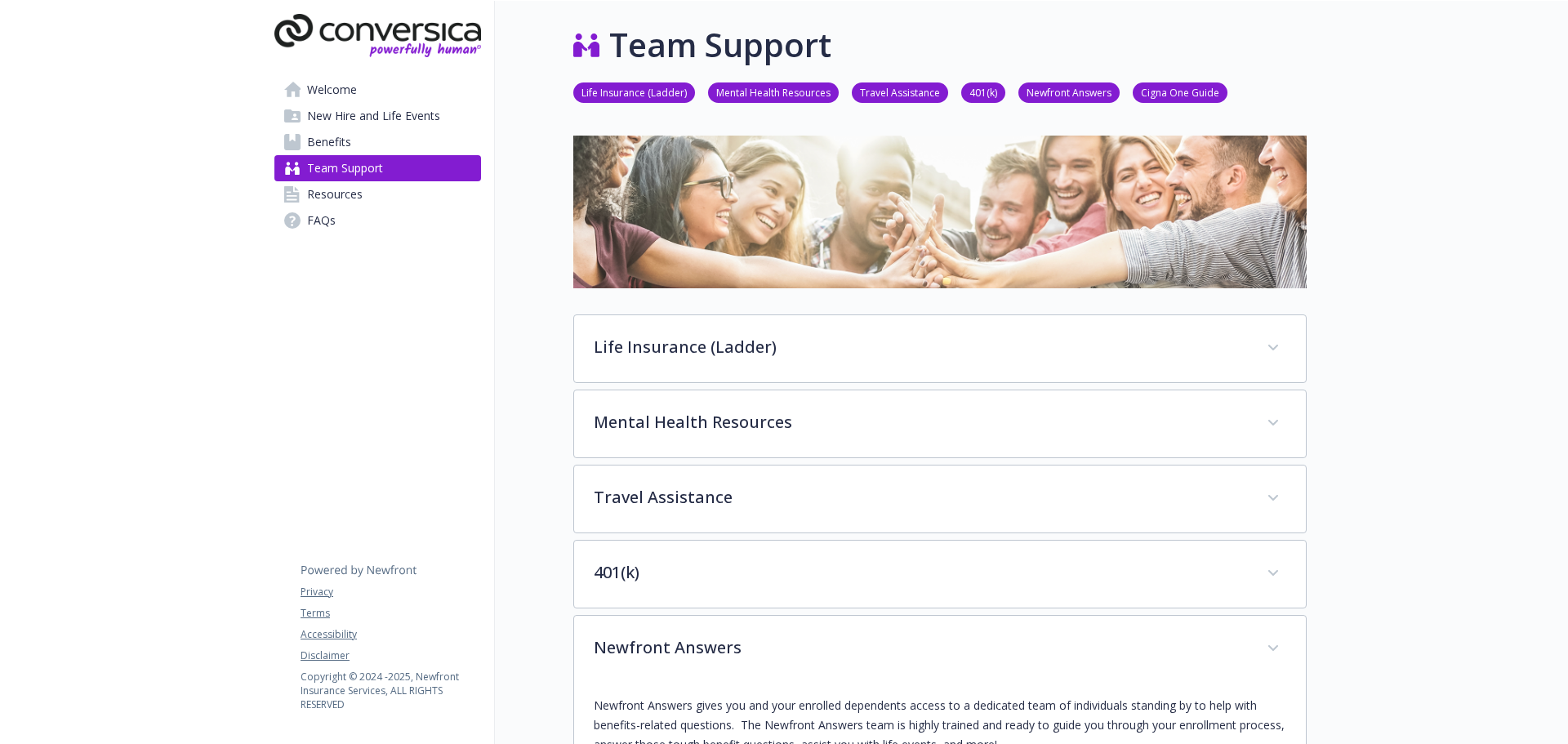 click on "Cigna One Guide" at bounding box center [1180, 91] 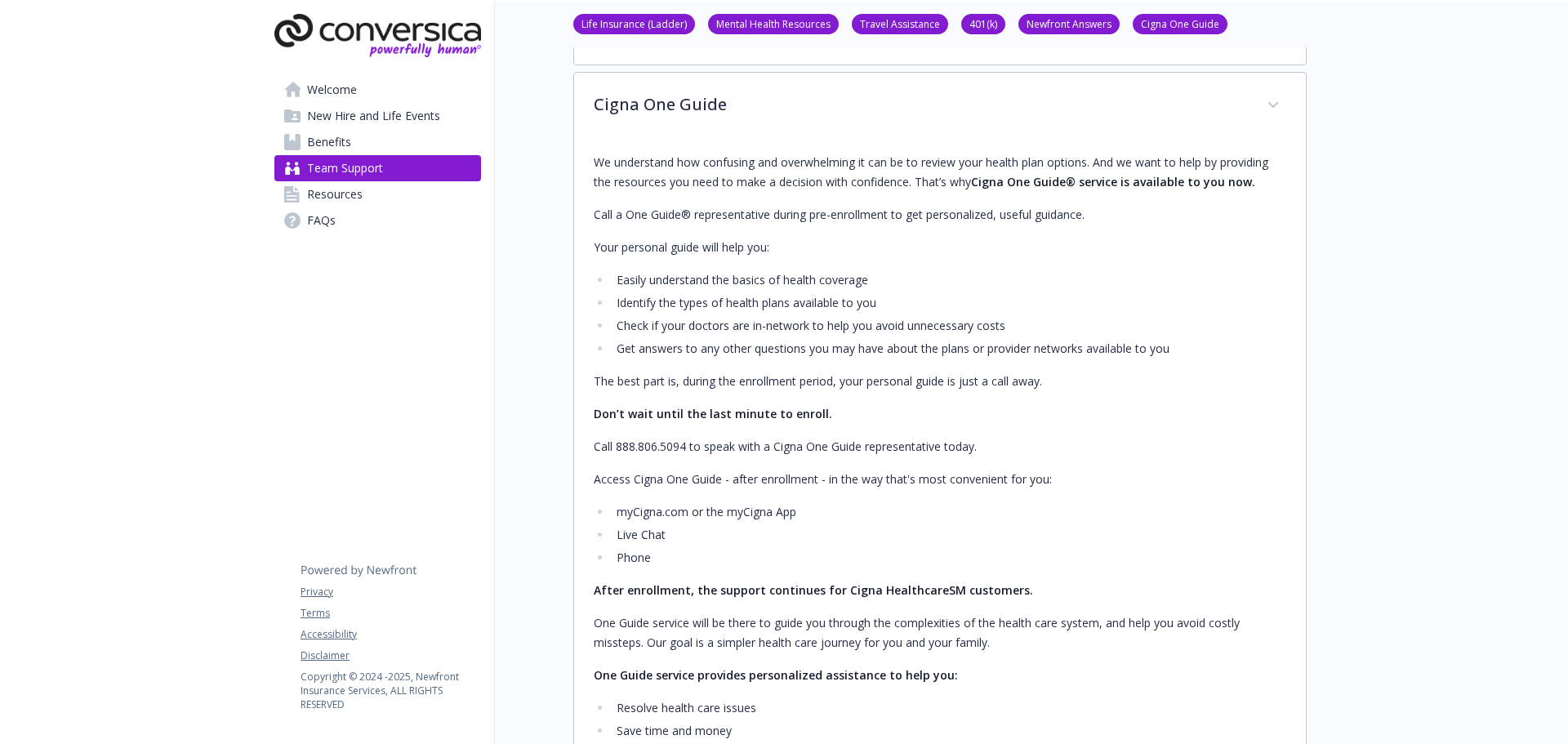 scroll, scrollTop: 1097, scrollLeft: 12, axis: both 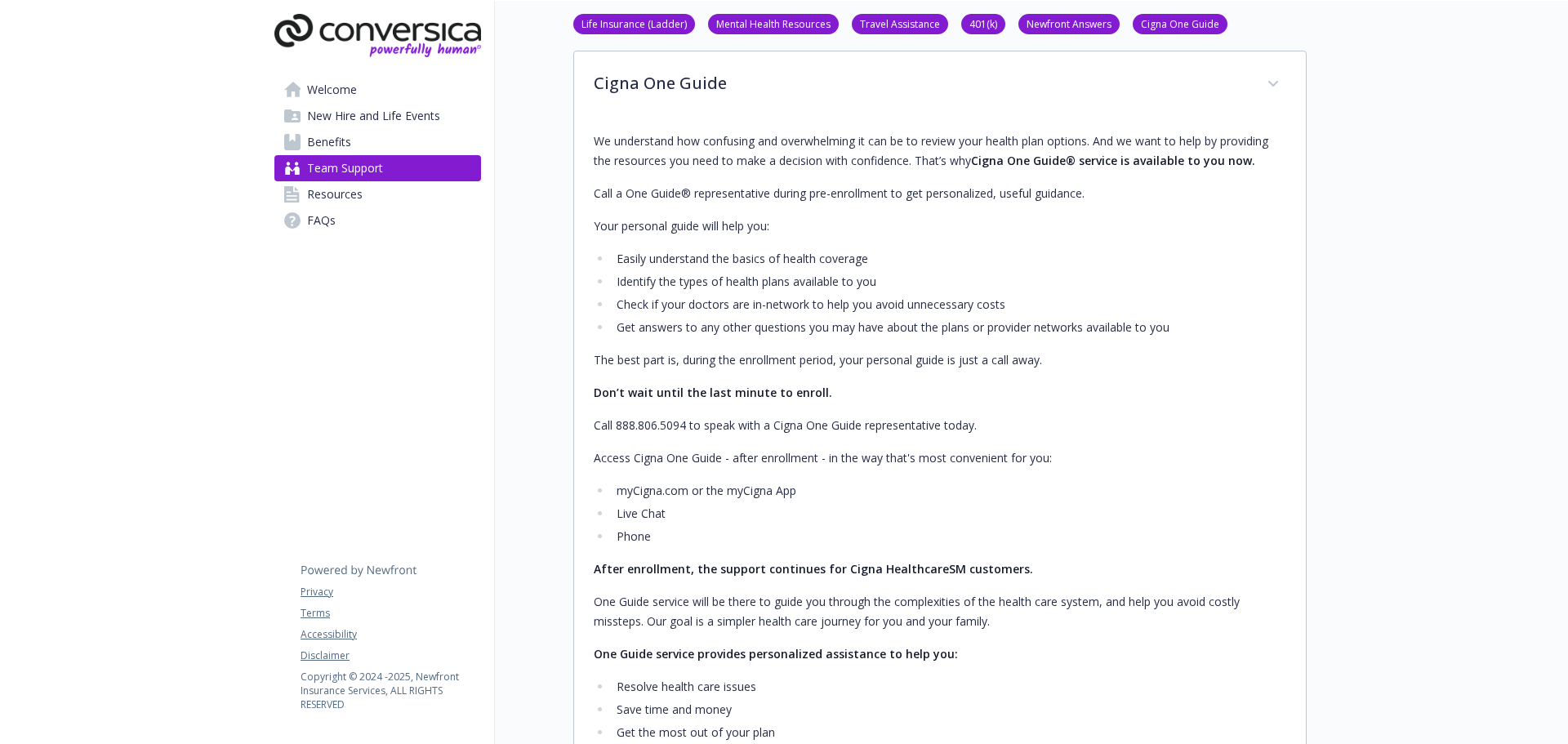 click on "Life Insurance (Ladder)" at bounding box center [634, 23] 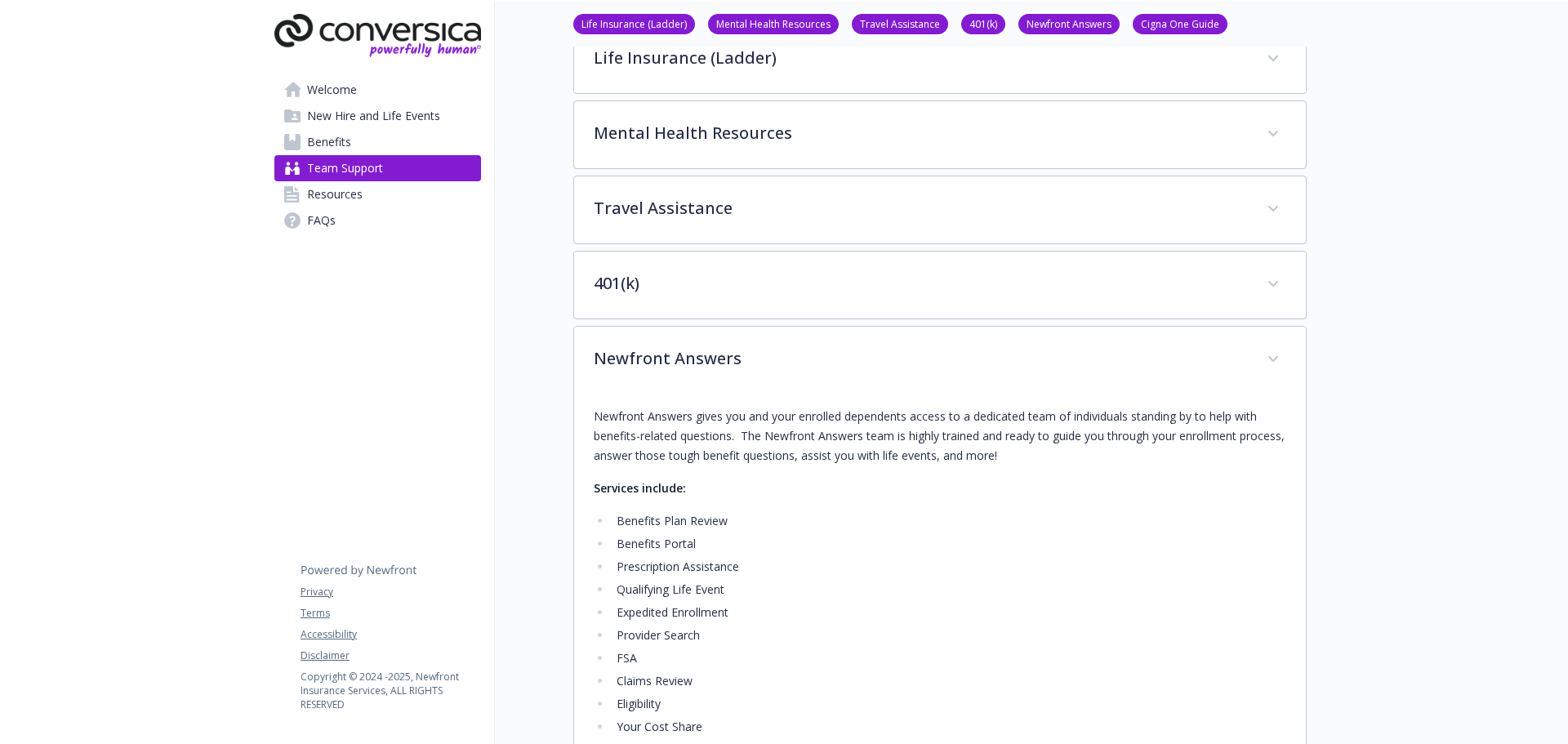 scroll, scrollTop: 264, scrollLeft: 12, axis: both 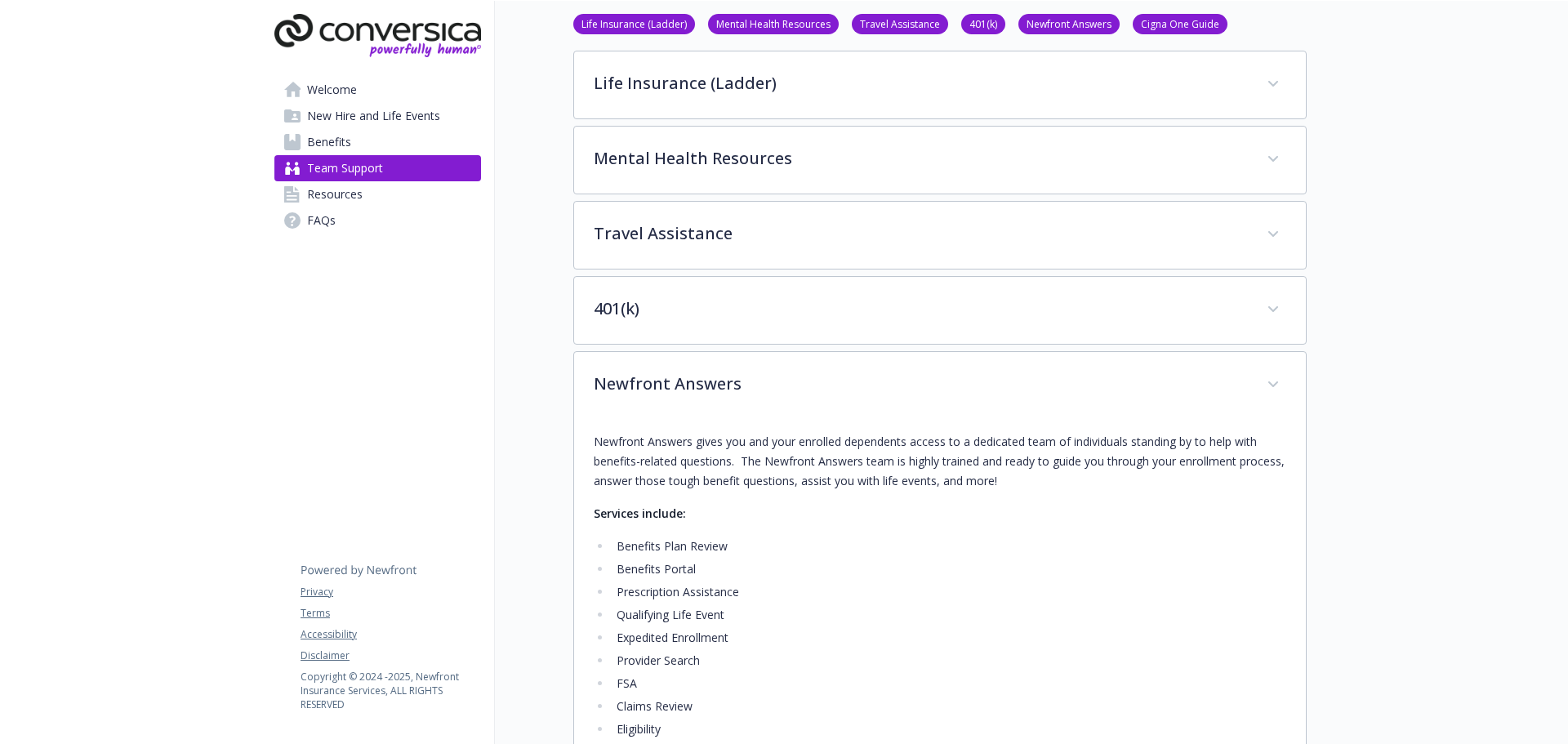 click on "FAQs" at bounding box center [321, 221] 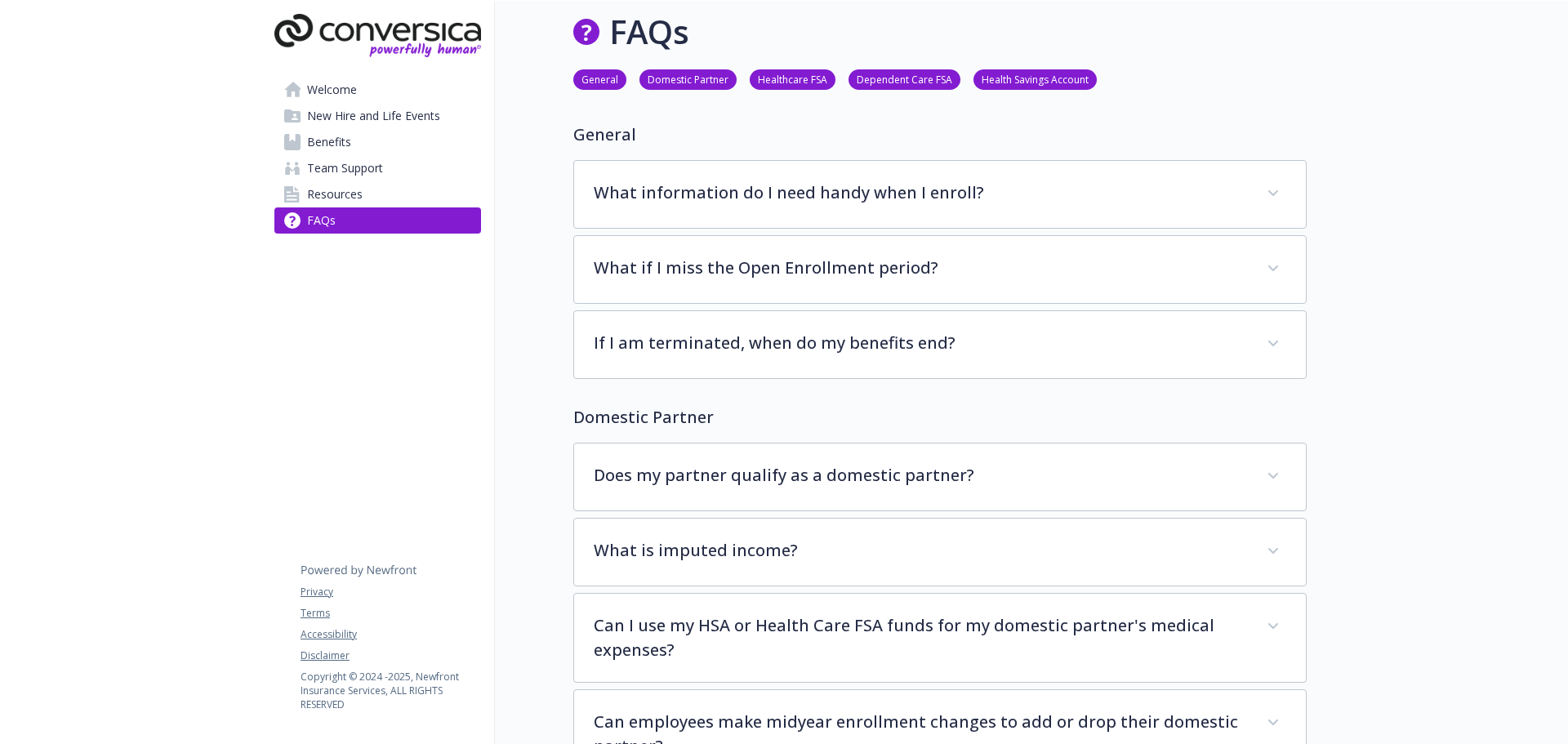scroll, scrollTop: 264, scrollLeft: 12, axis: both 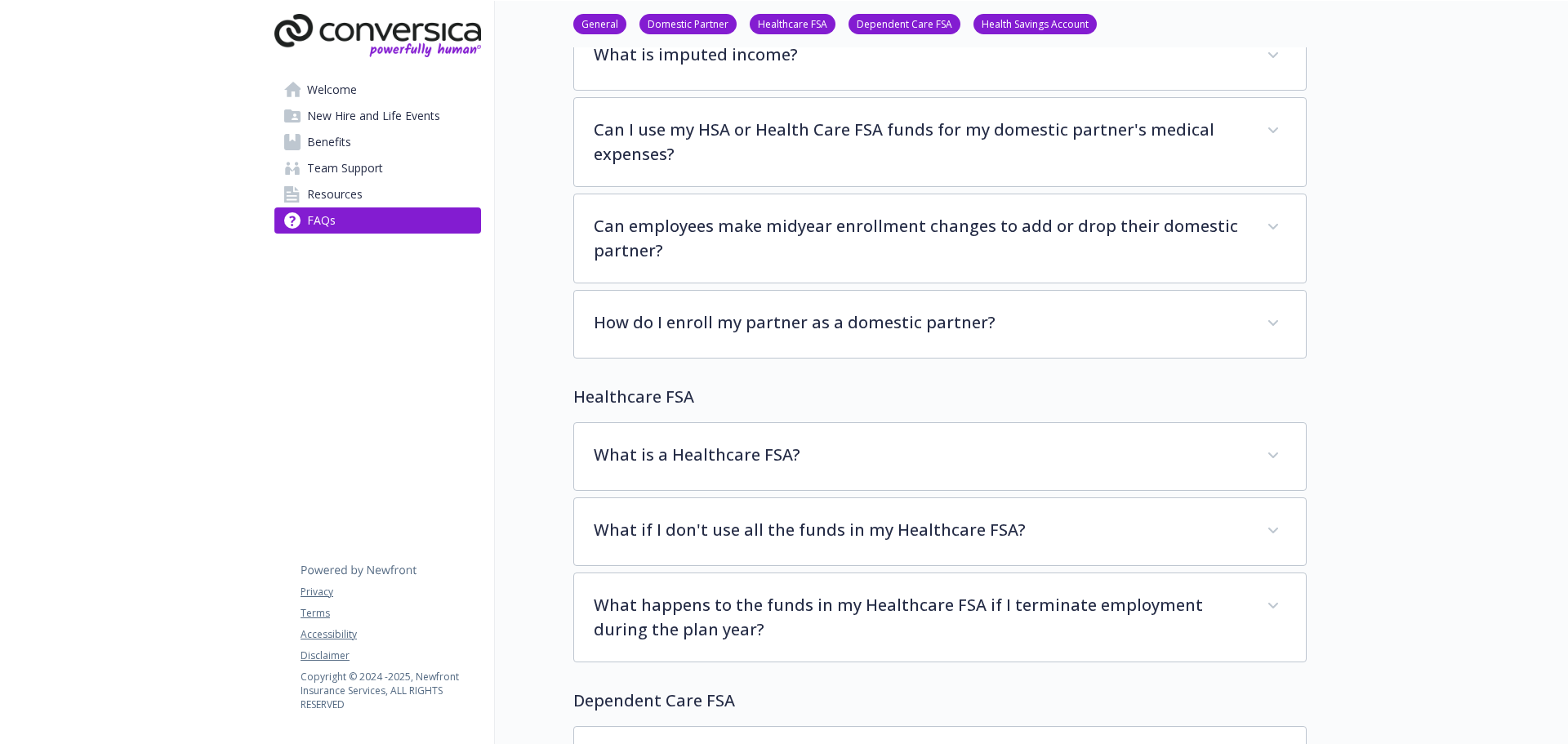 click on "Benefits" at bounding box center [329, 142] 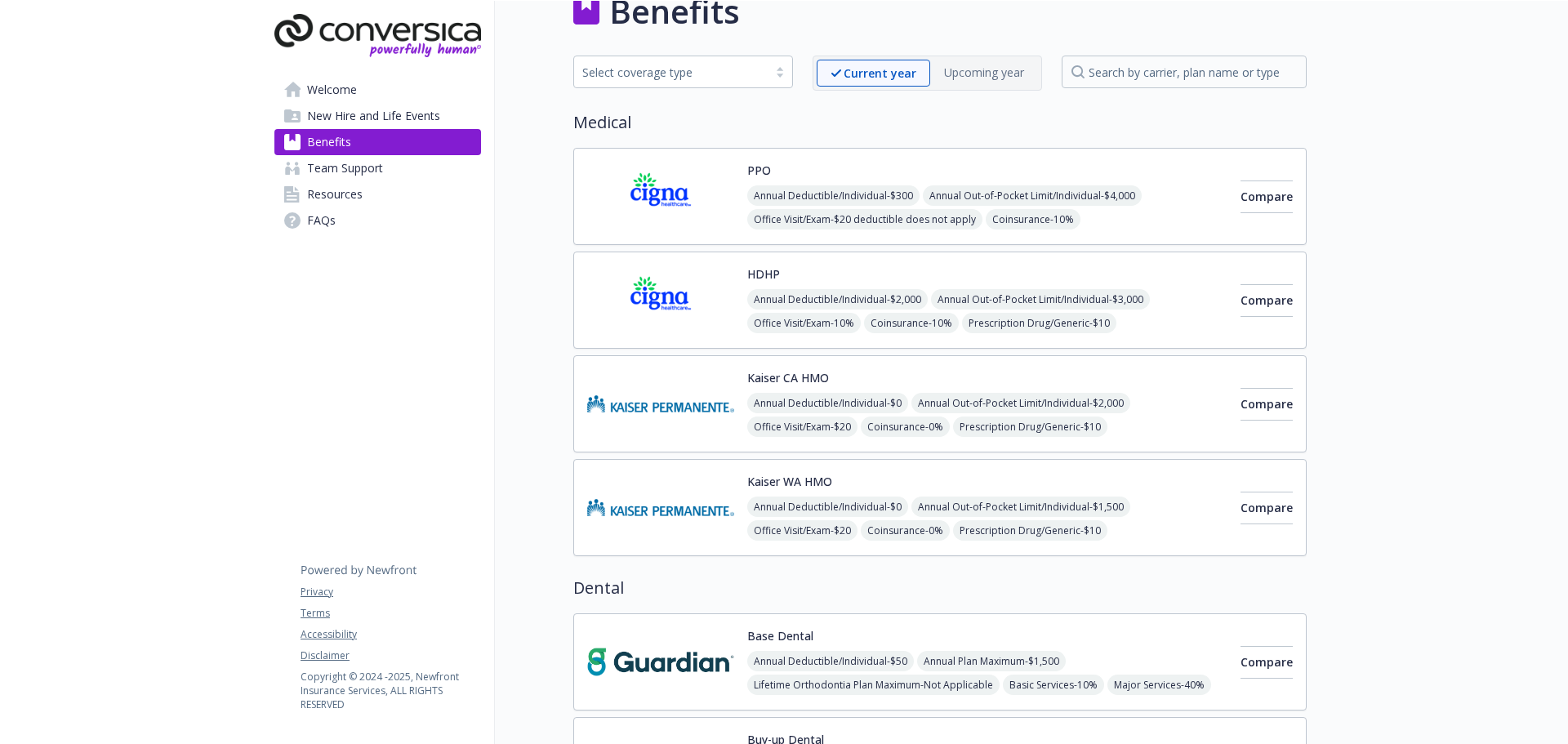 scroll, scrollTop: 0, scrollLeft: 12, axis: horizontal 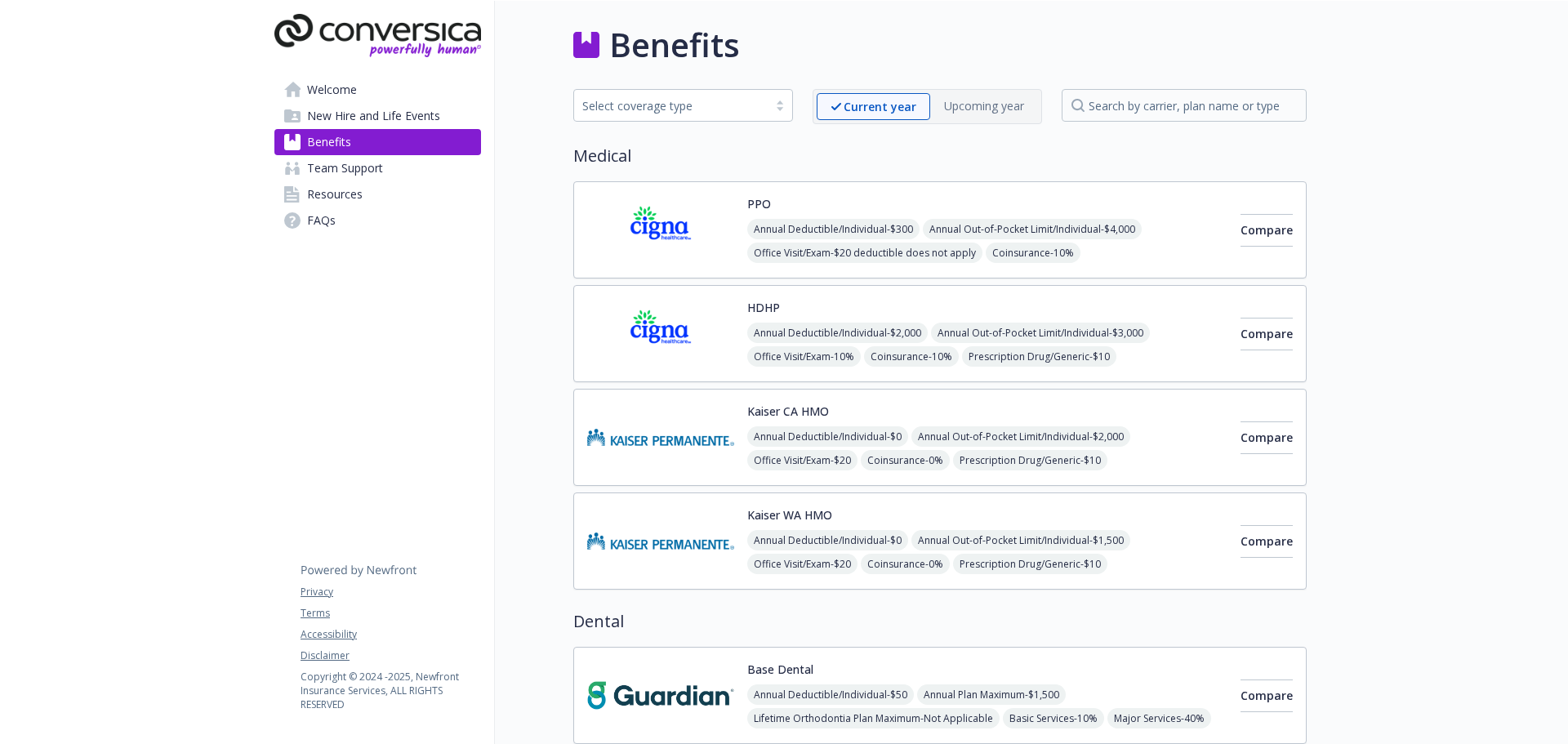 click on "PPO Annual Deductible/Individual  -  $300 Annual Out-of-Pocket Limit/Individual  -  $4,000 Office Visit/Exam  -  $20 deductible does not apply Coinsurance  -  10% Prescription Drug/Generic  -  $10 drug deductible does not apply Prescription Drug/Brand Formulary  -  $30 drug deductible does not apply Prescription Drug/Brand Non-Formulary  -  $50 drug deductible does not apply Prescription Drug/Specialty  -  20% but not more than $250 drug deductible does not apply" at bounding box center (987, 229) 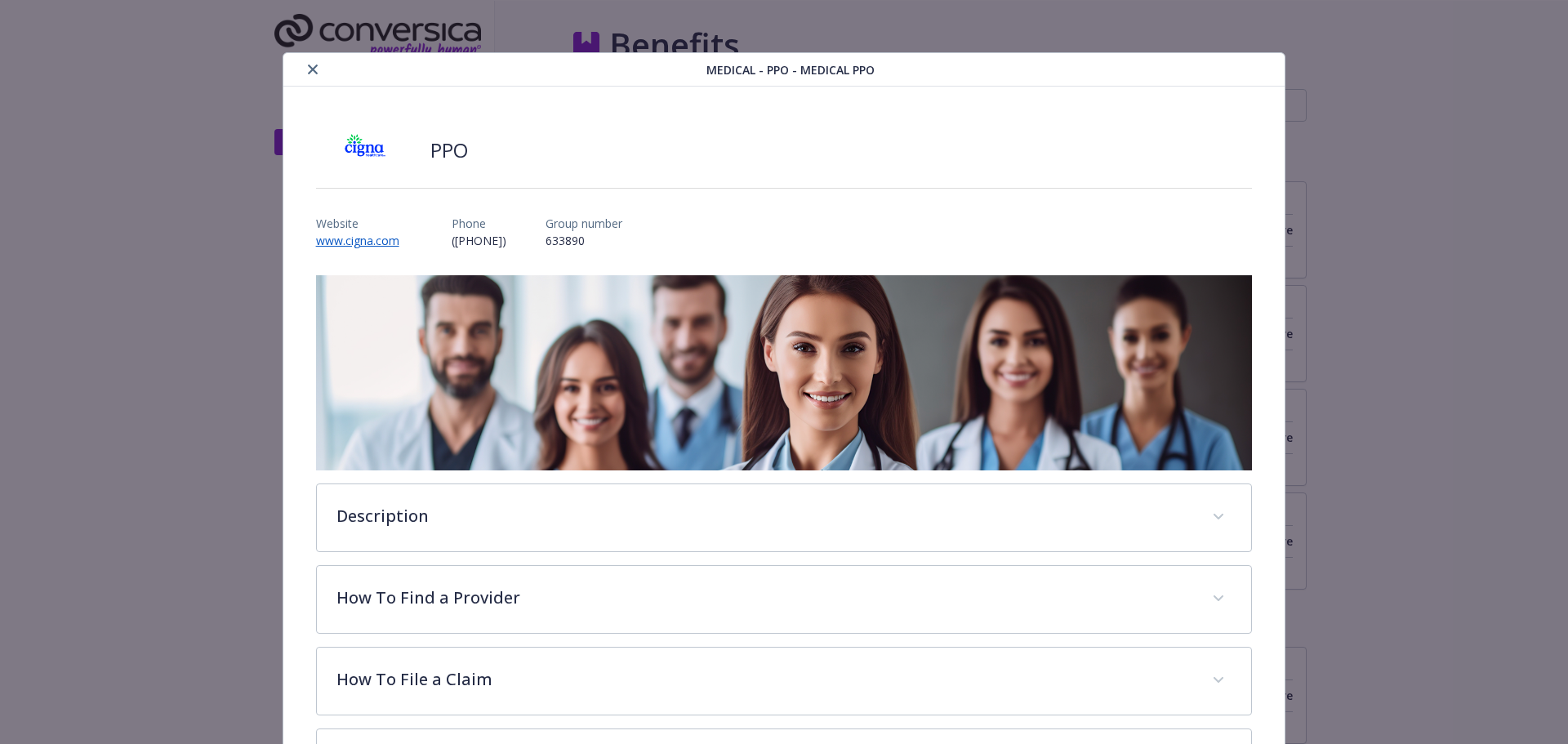 scroll, scrollTop: 49, scrollLeft: 0, axis: vertical 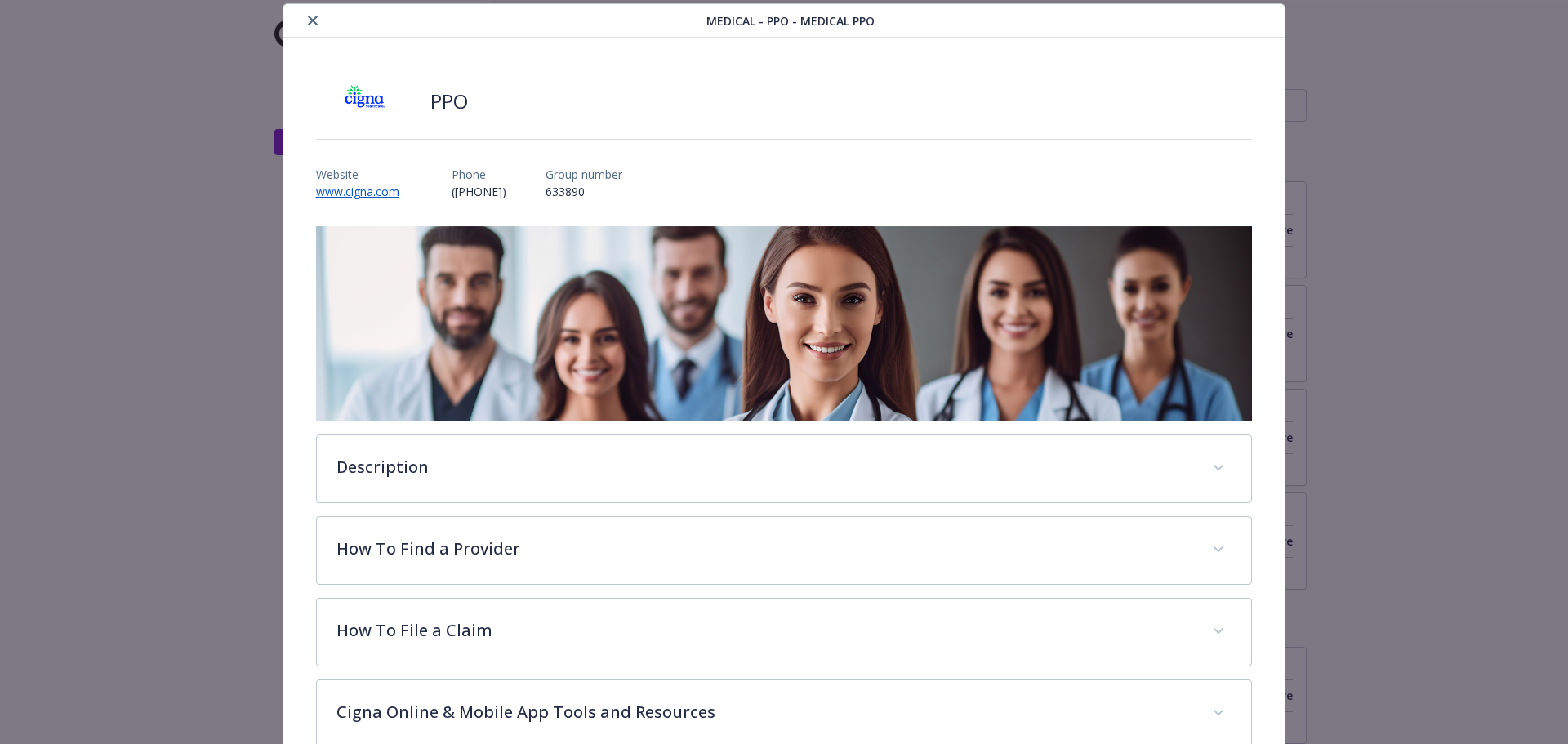 click 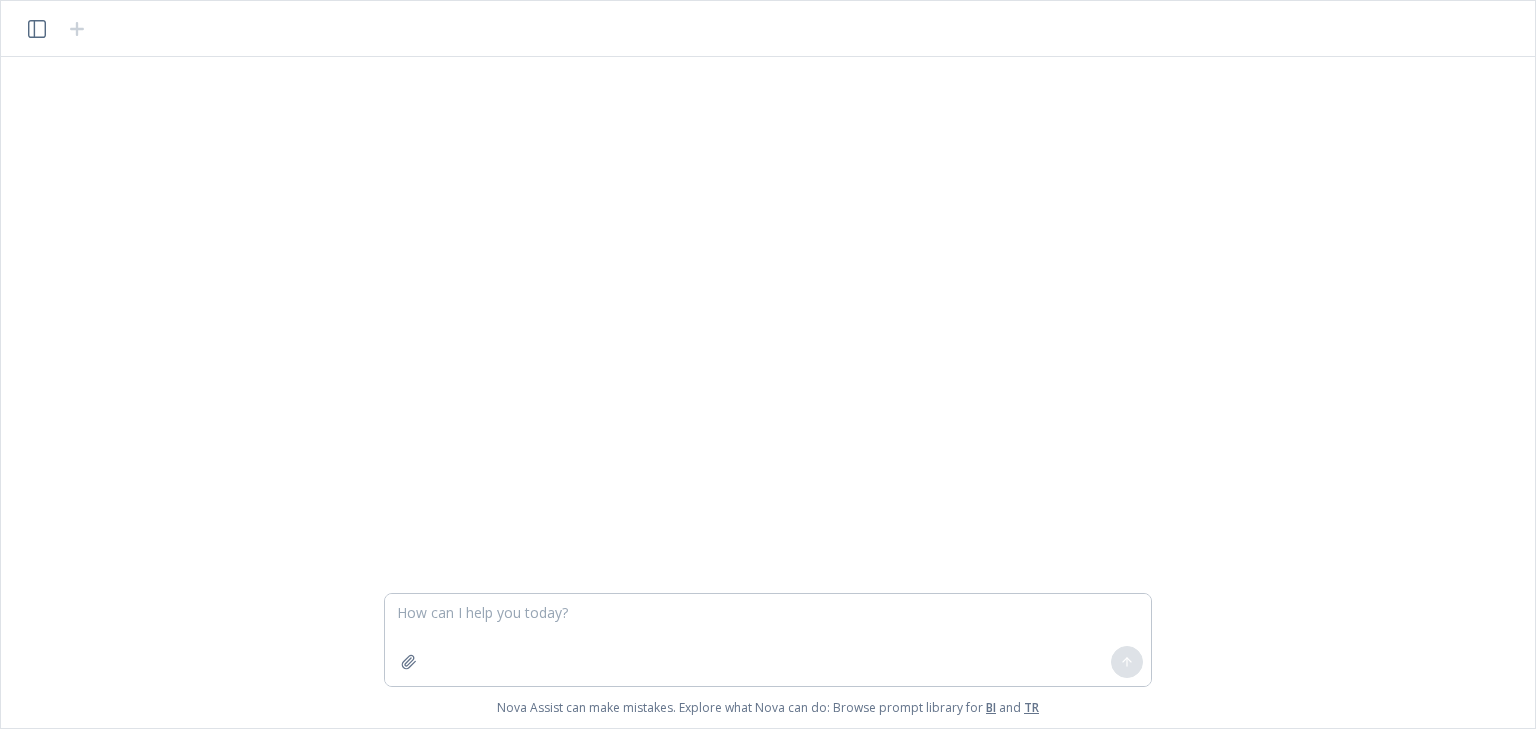scroll, scrollTop: 0, scrollLeft: 0, axis: both 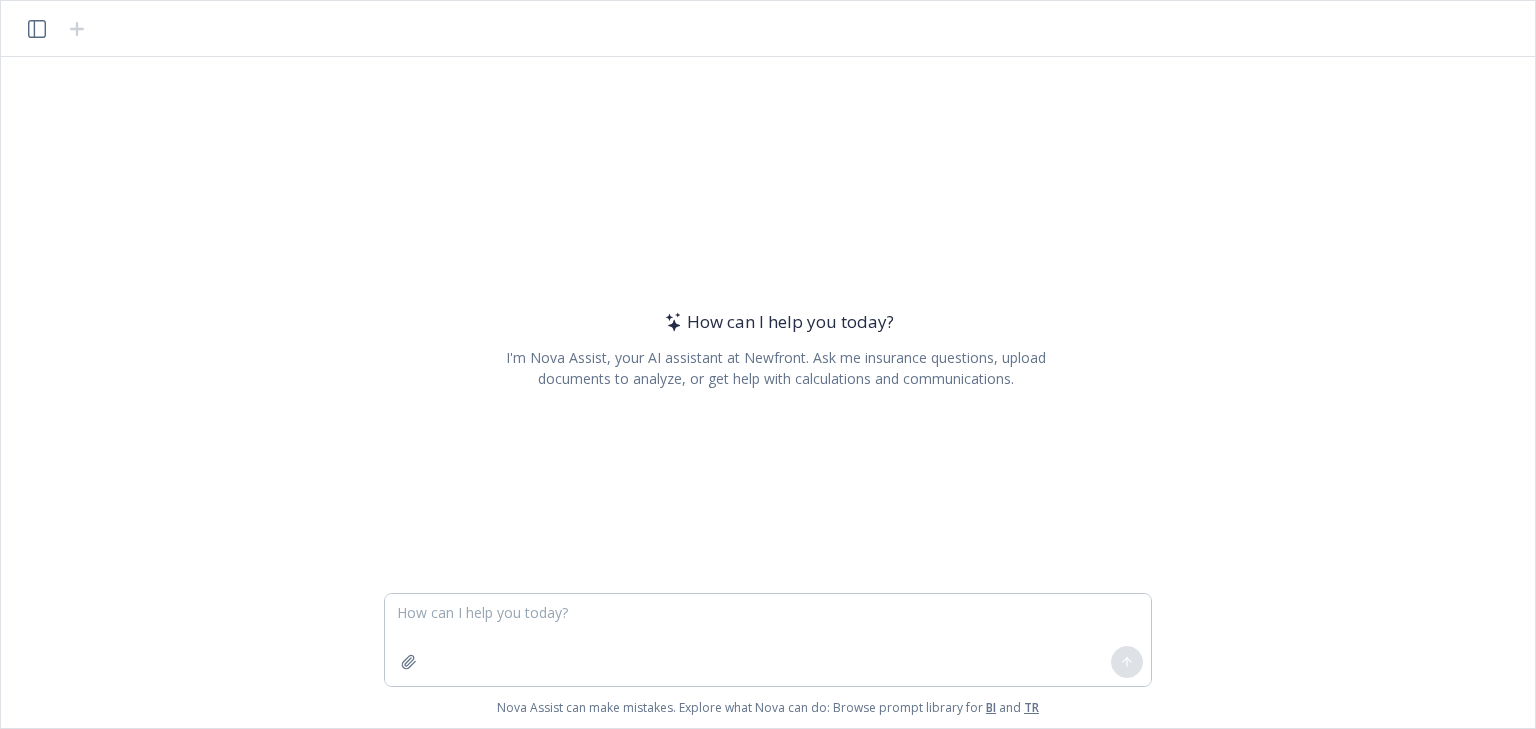 click at bounding box center (768, 640) 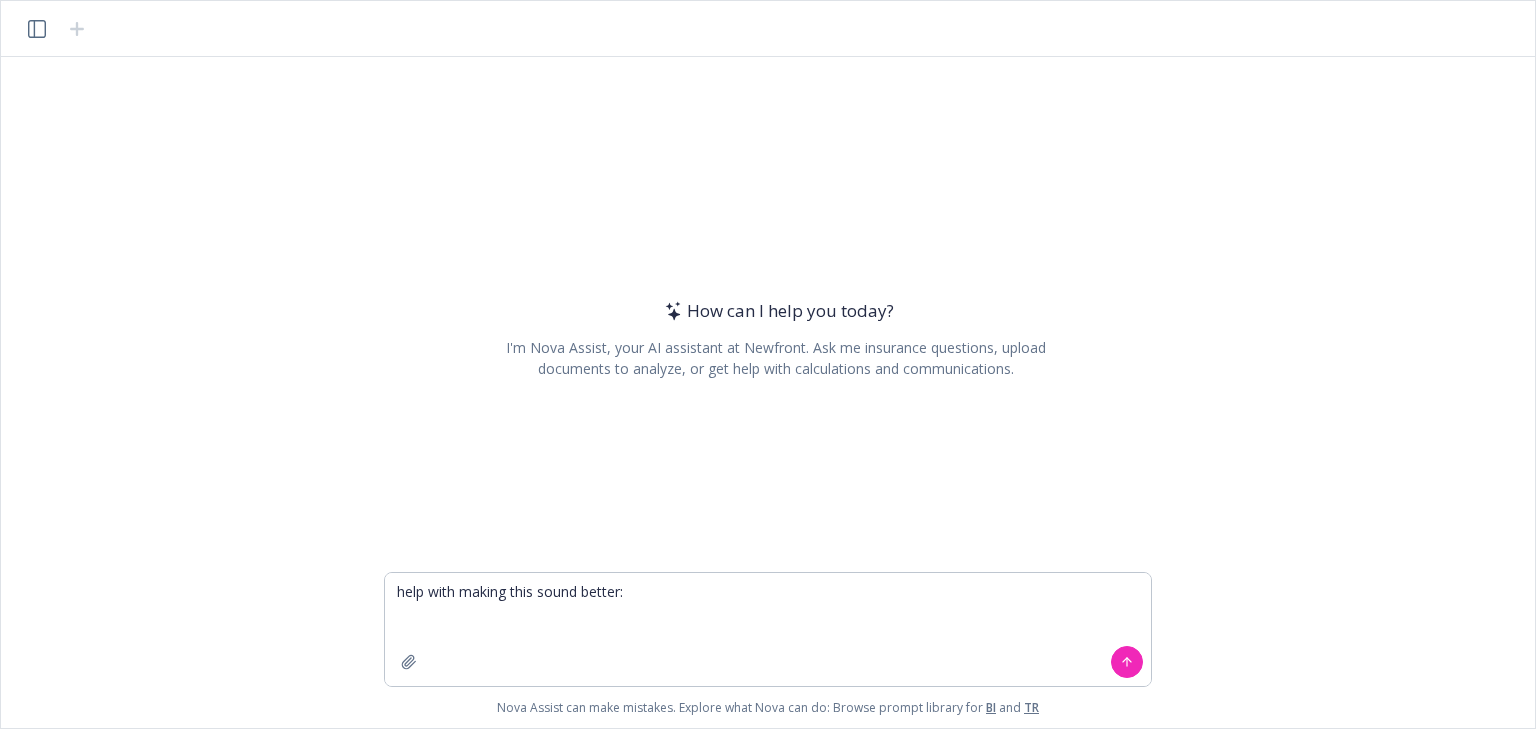 type on "help with making this sound better:
Hello,
Here is a draft of what I have.  Unfortunately, Nova did not recognize the logo , so I just used the letterhead logo Maria sent to me
Don’t be afraid to tear it up, make suggestions, point out things etc.  We want to make this look good for Maria and be helpful for her to pass out as she continues to hire.
I take feedback and would like to get this to her by end of week.  She has not provided any feedback from what she has heard, so we just went with this and I feel it does capture a lot and we send them back to the NFW, utilization of that tool is important.  I was always an advocate for this type of sites and employees having and knowing where to find information." 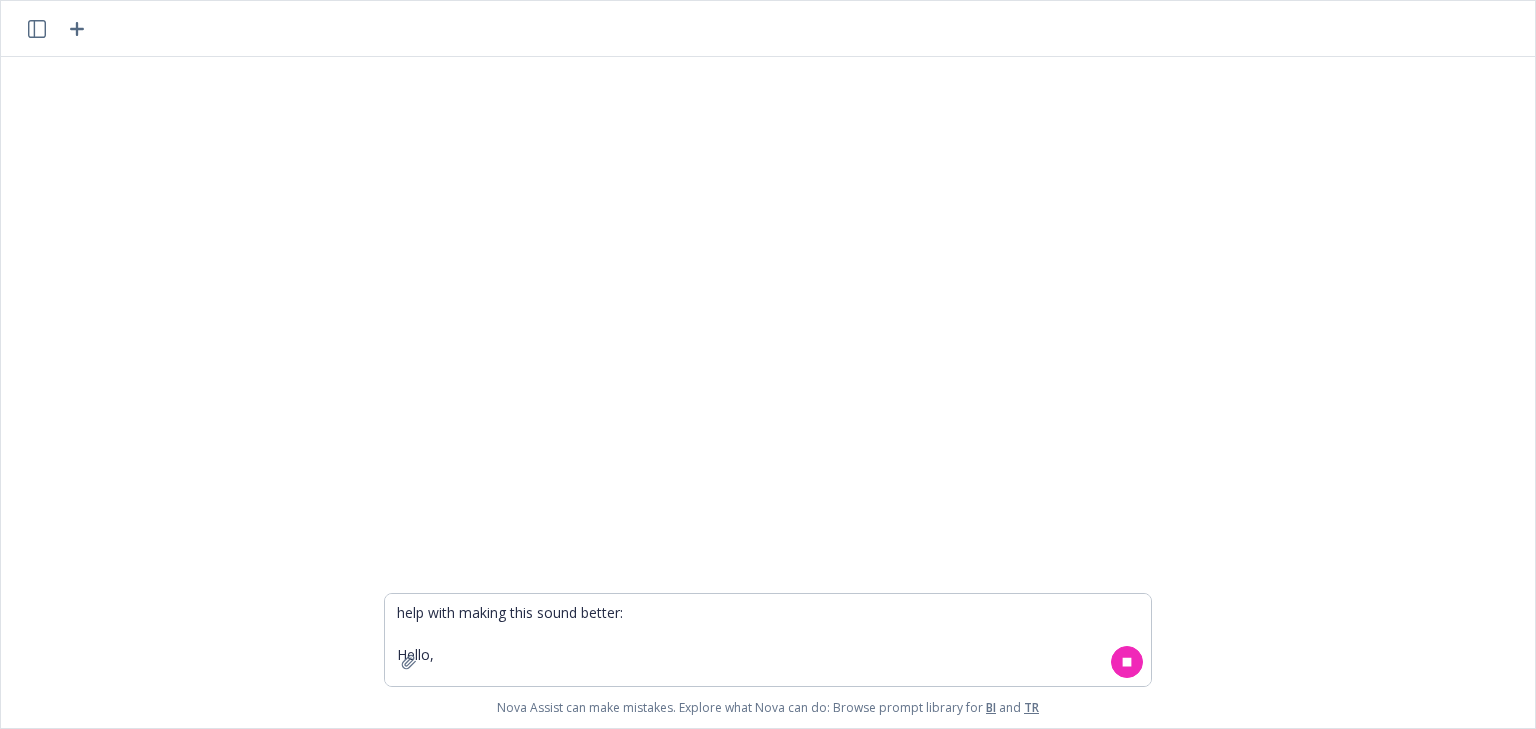type 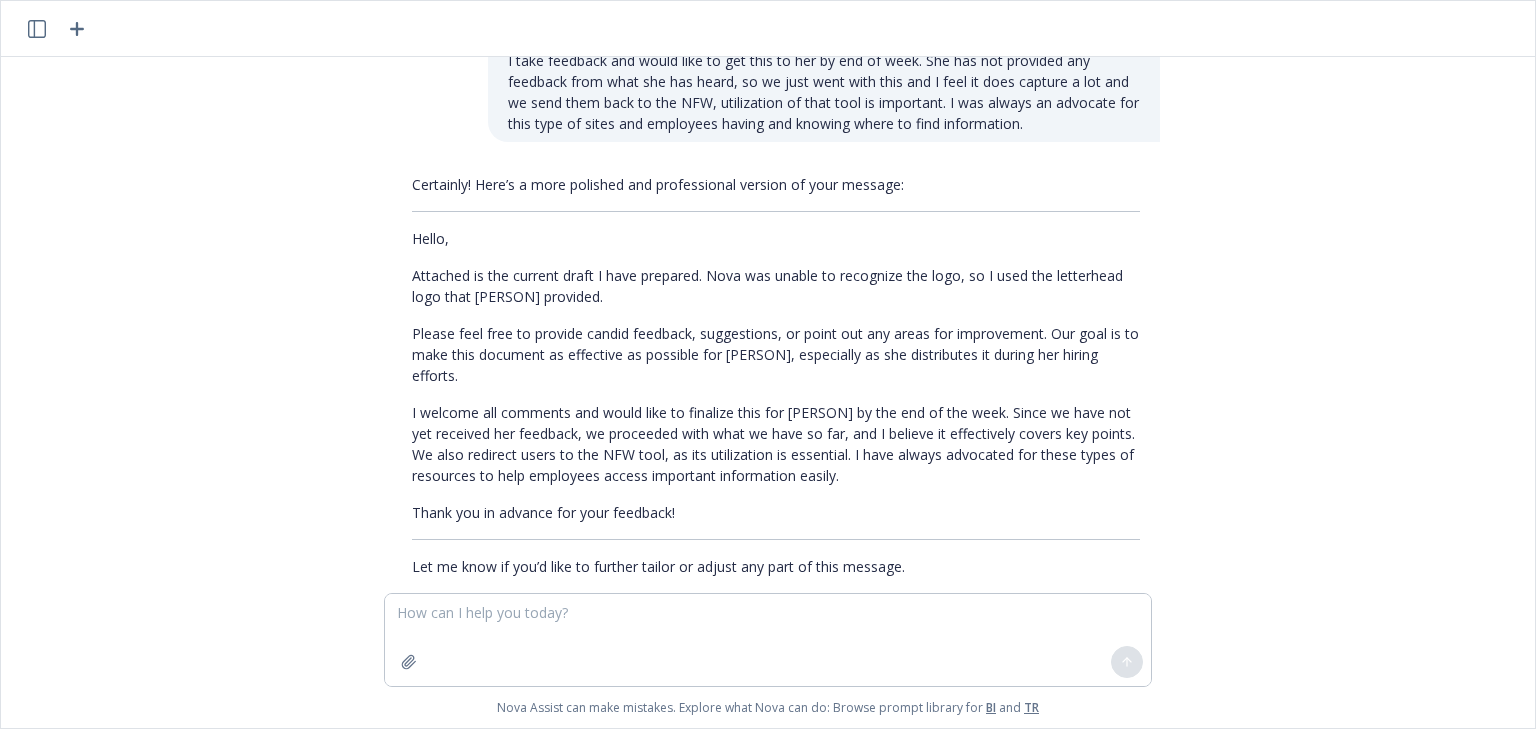 scroll, scrollTop: 239, scrollLeft: 0, axis: vertical 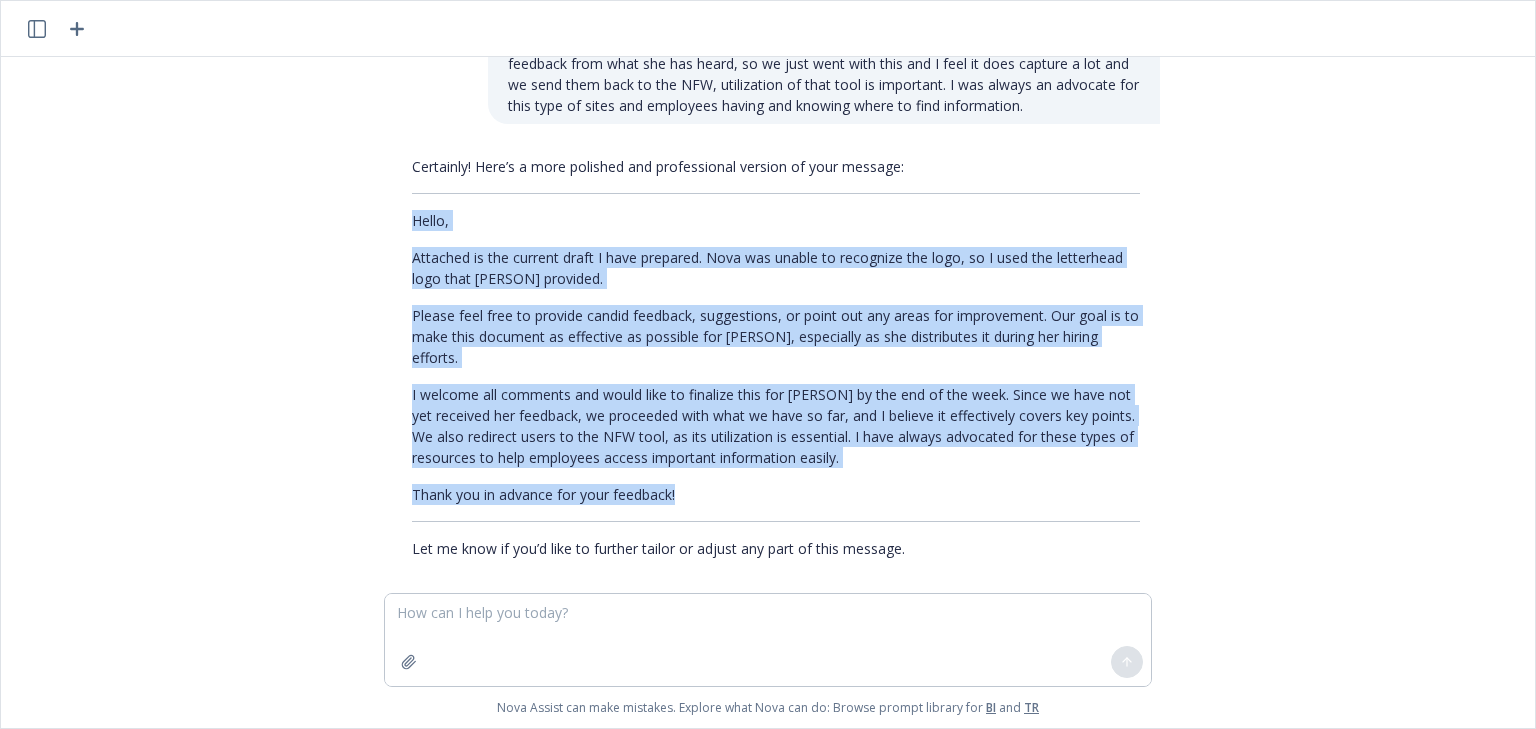 drag, startPoint x: 700, startPoint y: 471, endPoint x: 405, endPoint y: 224, distance: 384.75186 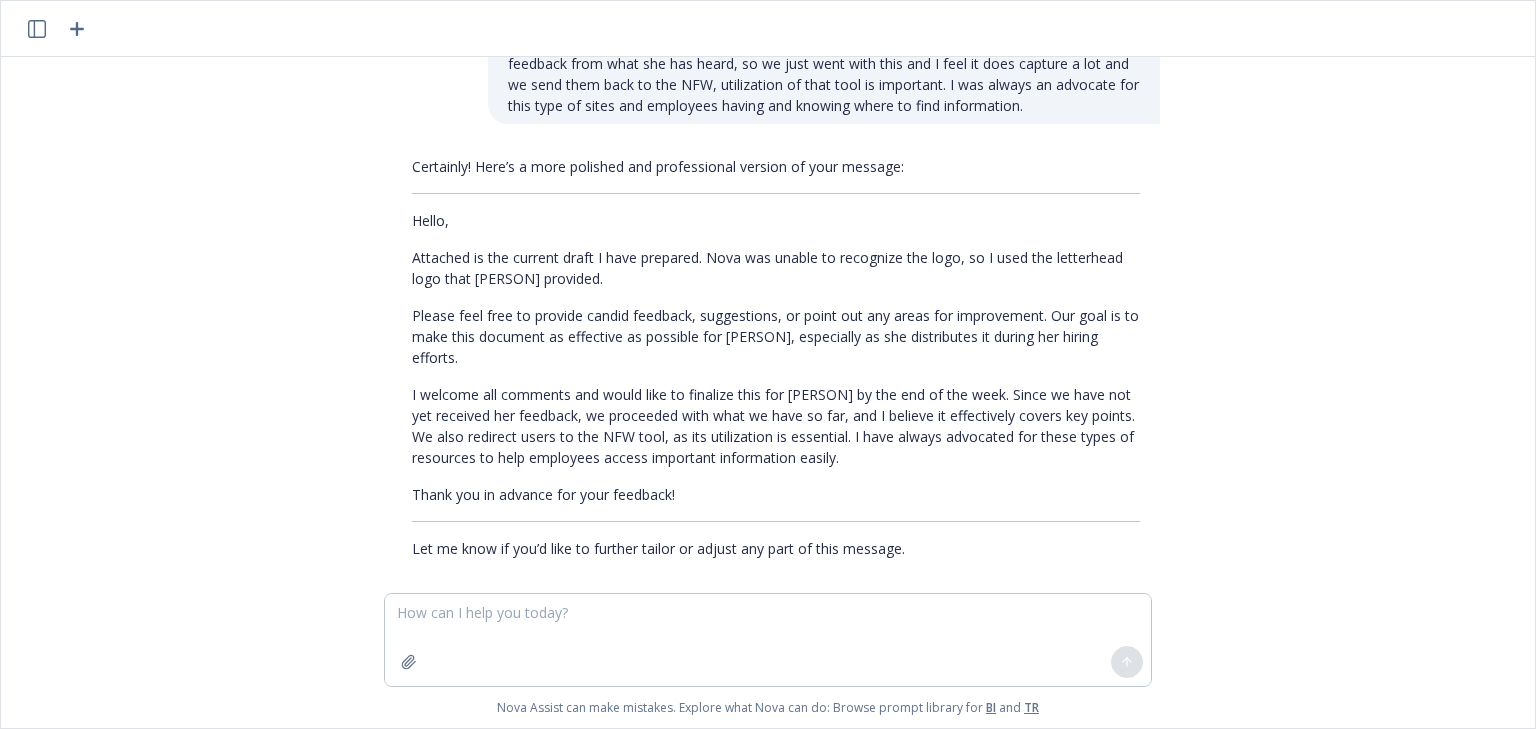 click on "help with making this sound better:
Hello,
Here is a draft of what I have.  Unfortunately, Nova did not recognize the logo , so I just used the letterhead logo Maria sent to me
Don’t be afraid to tear it up, make suggestions, point out things etc.  We want to make this look good for Maria and be helpful for her to pass out as she continues to hire.
I take feedback and would like to get this to her by end of week.  She has not provided any feedback from what she has heard, so we just went with this and I feel it does capture a lot and we send them back to the NFW, utilization of that tool is important.  I was always an advocate for this type of sites and employees having and knowing where to find information. Certainly! Here’s a more polished and professional version of your message:
Hello,
Attached is the current draft I have prepared. Nova was unable to recognize the logo, so I used the letterhead logo that Maria provided.
Thank you in advance for your feedback!
BI   and   TR" at bounding box center (768, 392) 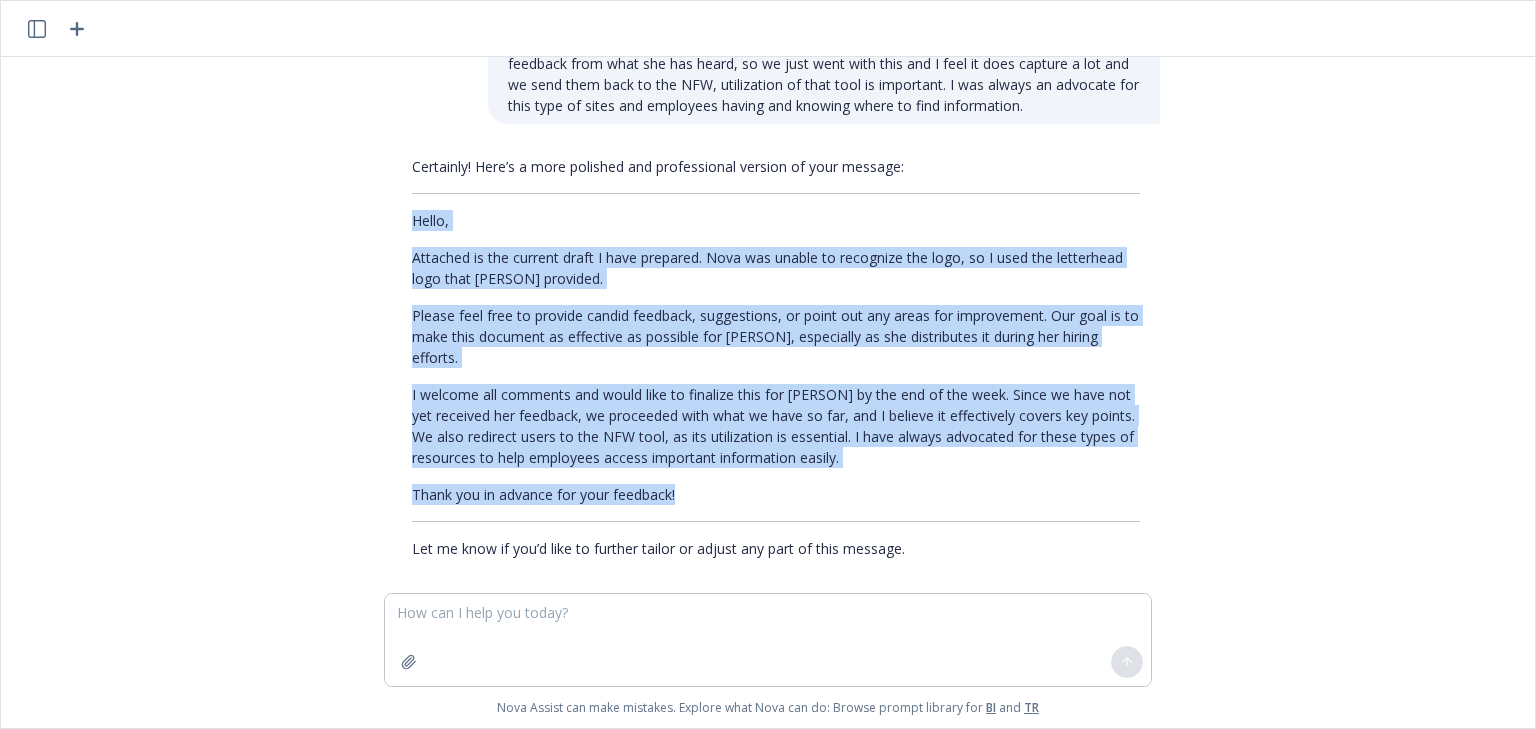 drag, startPoint x: 408, startPoint y: 217, endPoint x: 720, endPoint y: 461, distance: 396.0808 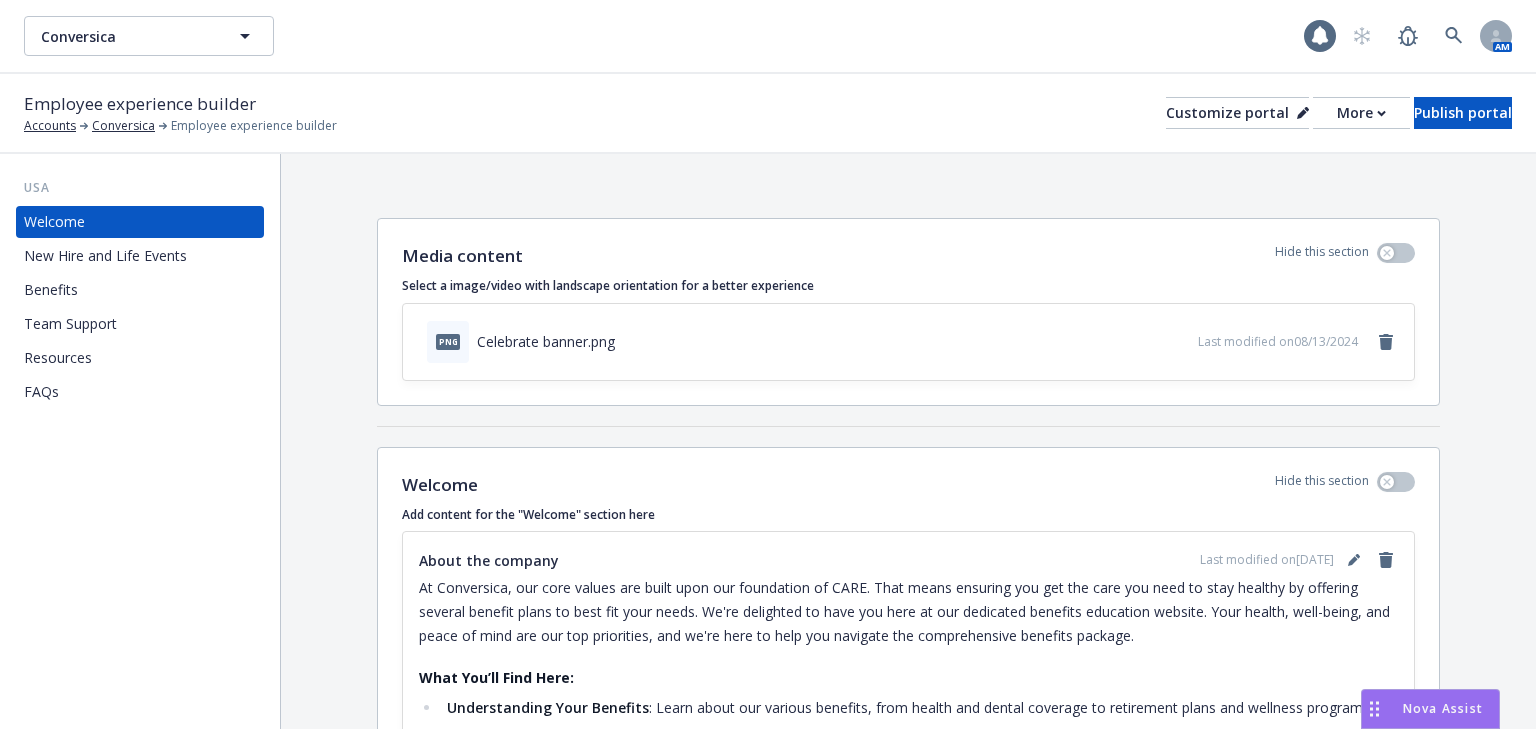 scroll, scrollTop: 0, scrollLeft: 0, axis: both 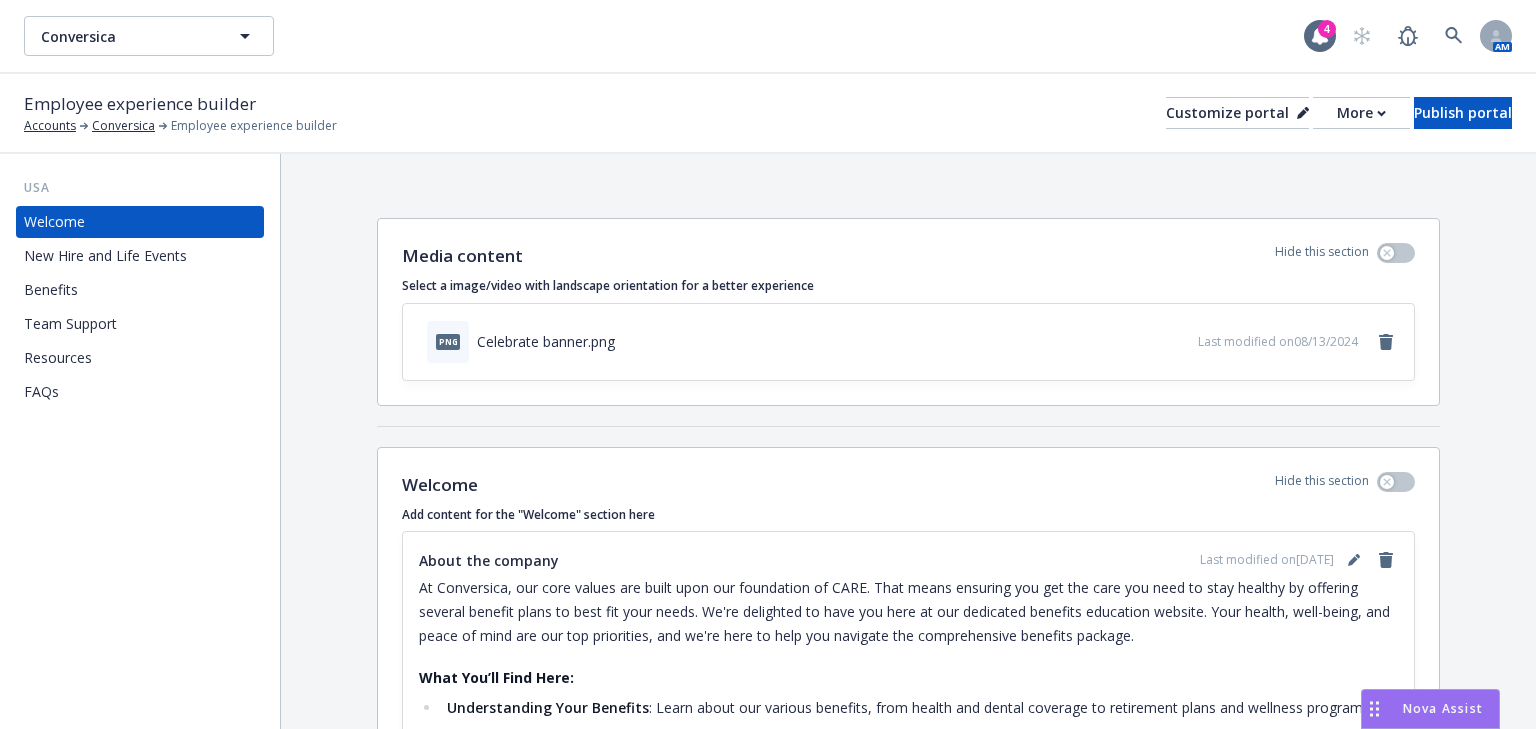 click on "Celebrate banner.png" at bounding box center [546, 341] 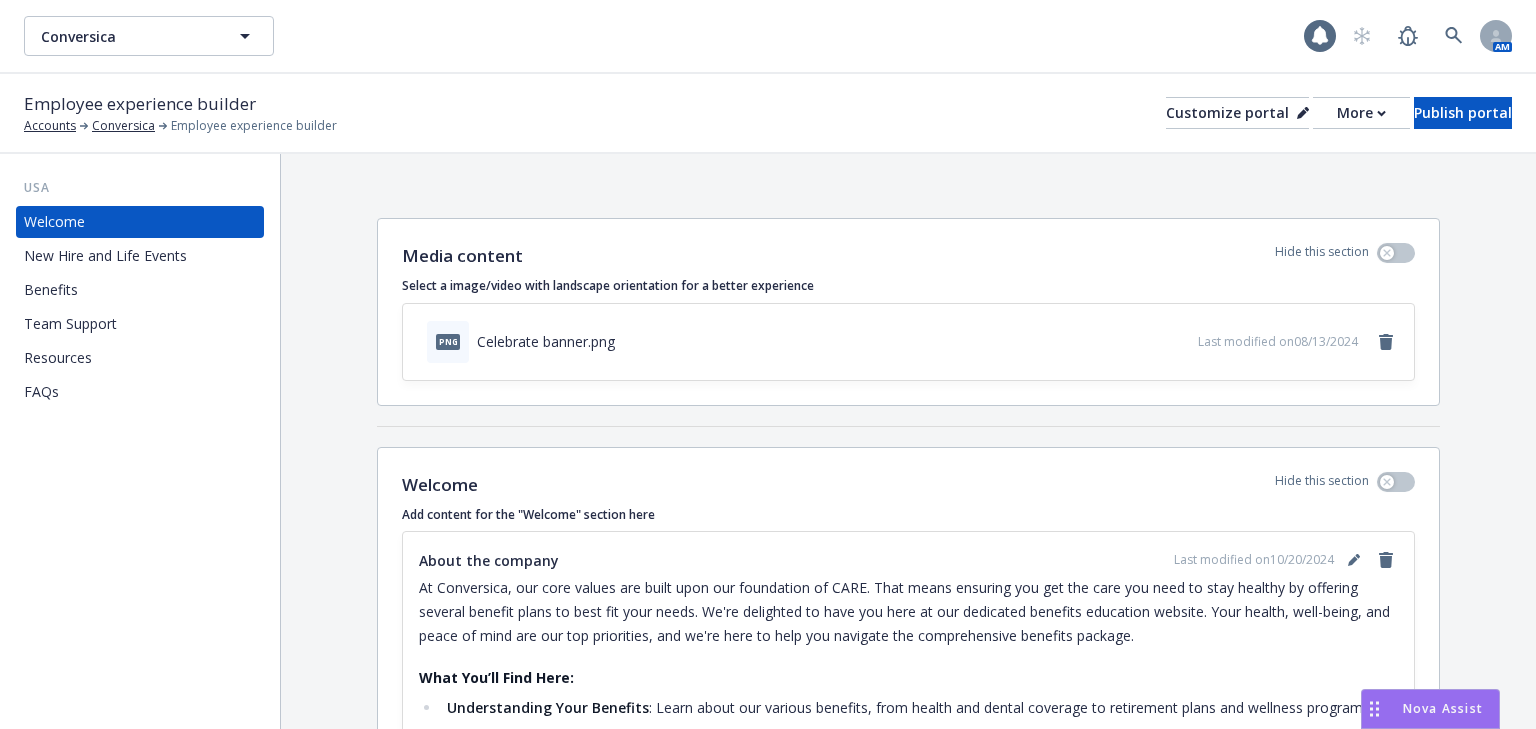 scroll, scrollTop: 0, scrollLeft: 0, axis: both 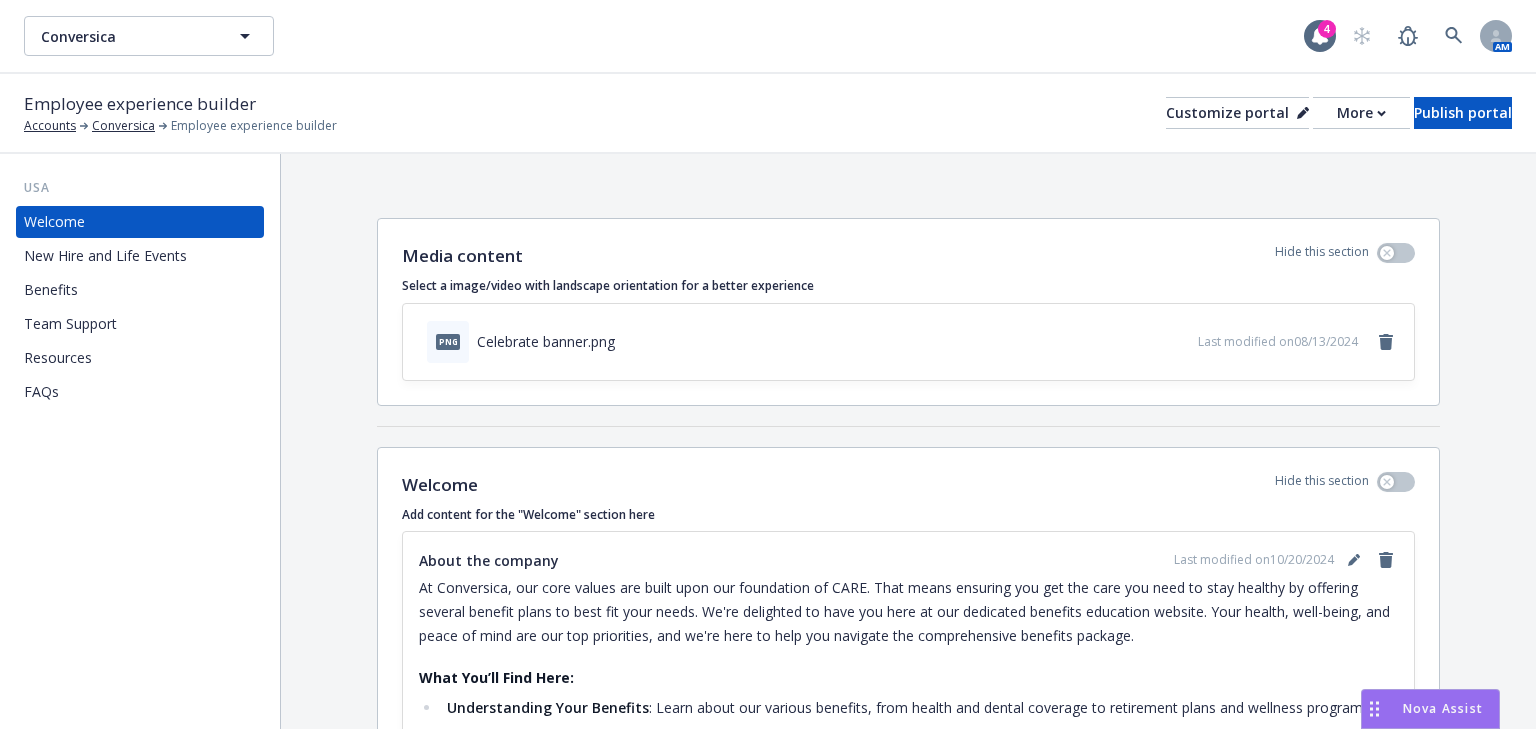click on "Celebrate banner.png" at bounding box center (546, 341) 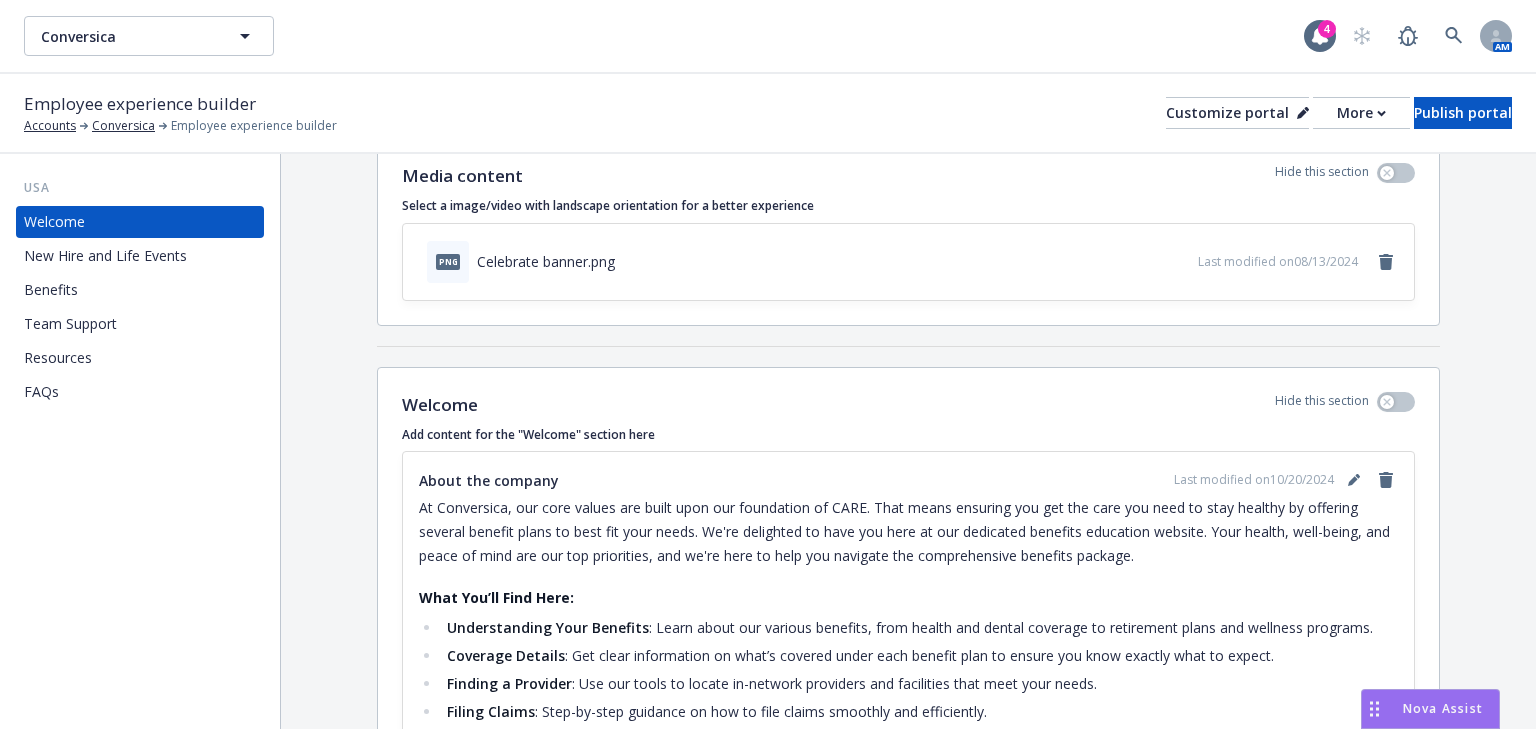 scroll, scrollTop: 0, scrollLeft: 0, axis: both 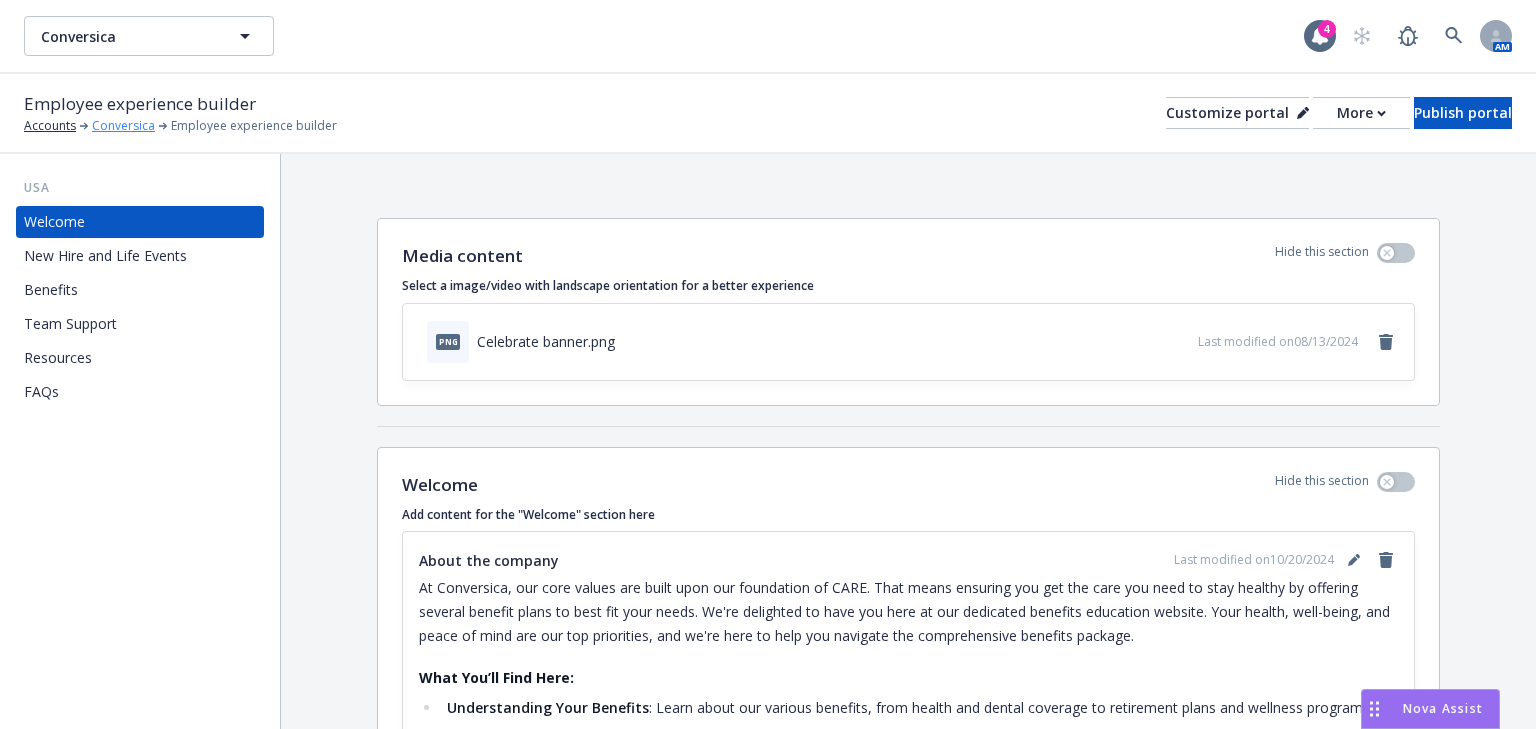 click on "Conversica" at bounding box center (123, 126) 